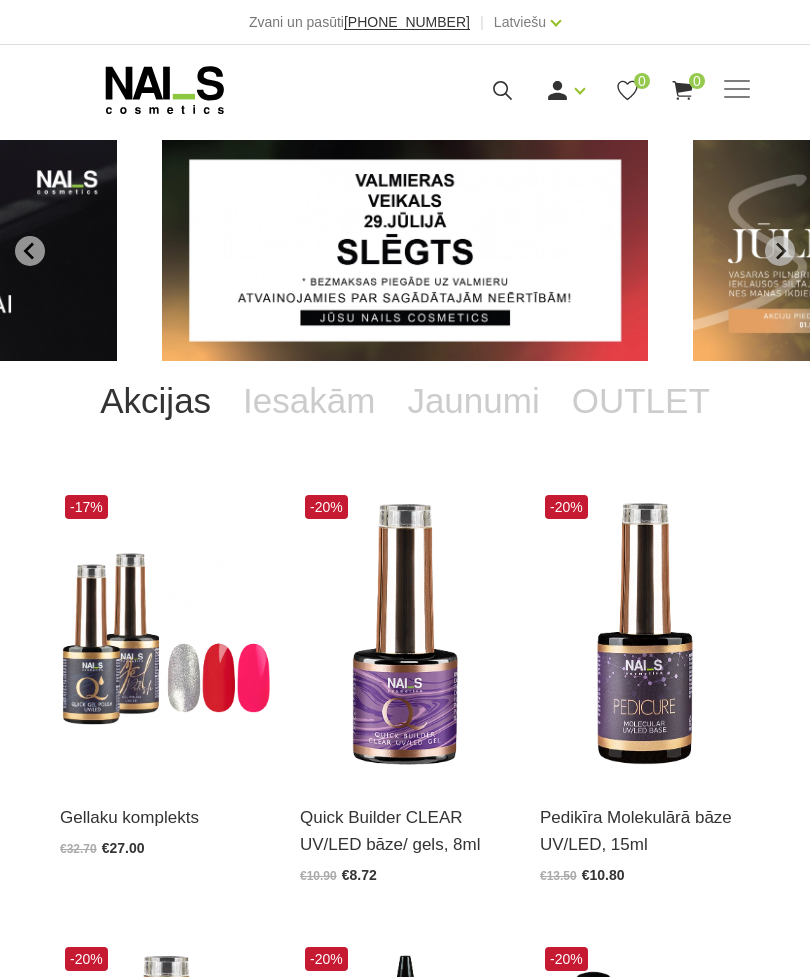 scroll, scrollTop: 0, scrollLeft: 0, axis: both 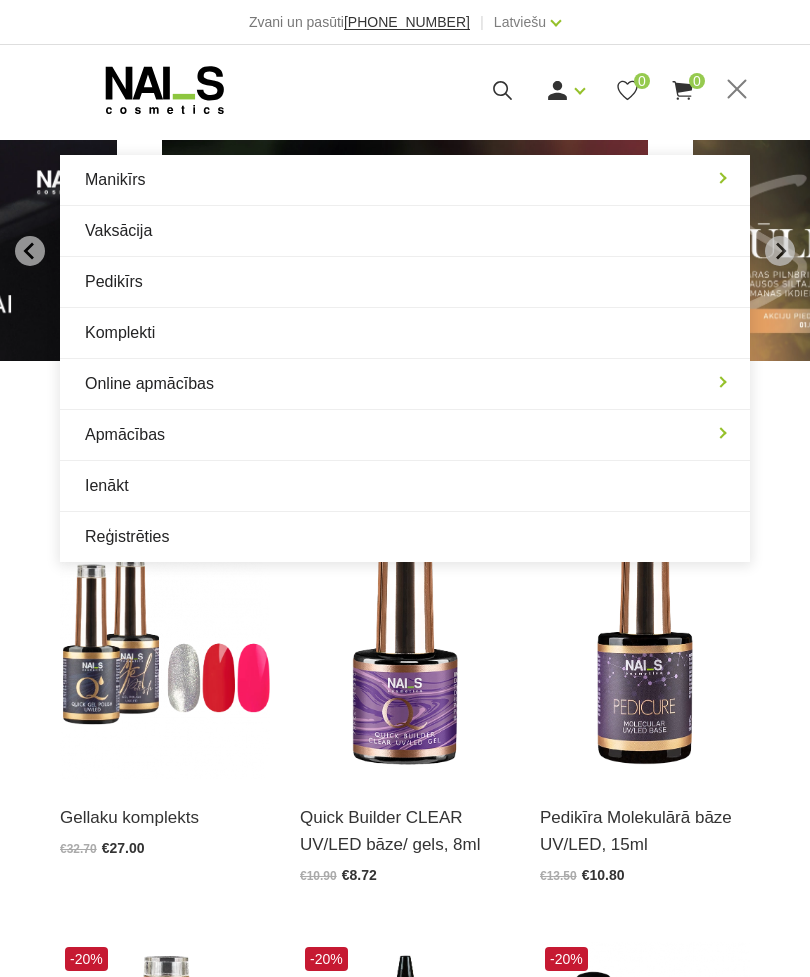 click on "Ienākt Reģistrēties
0
0" at bounding box center [515, 90] 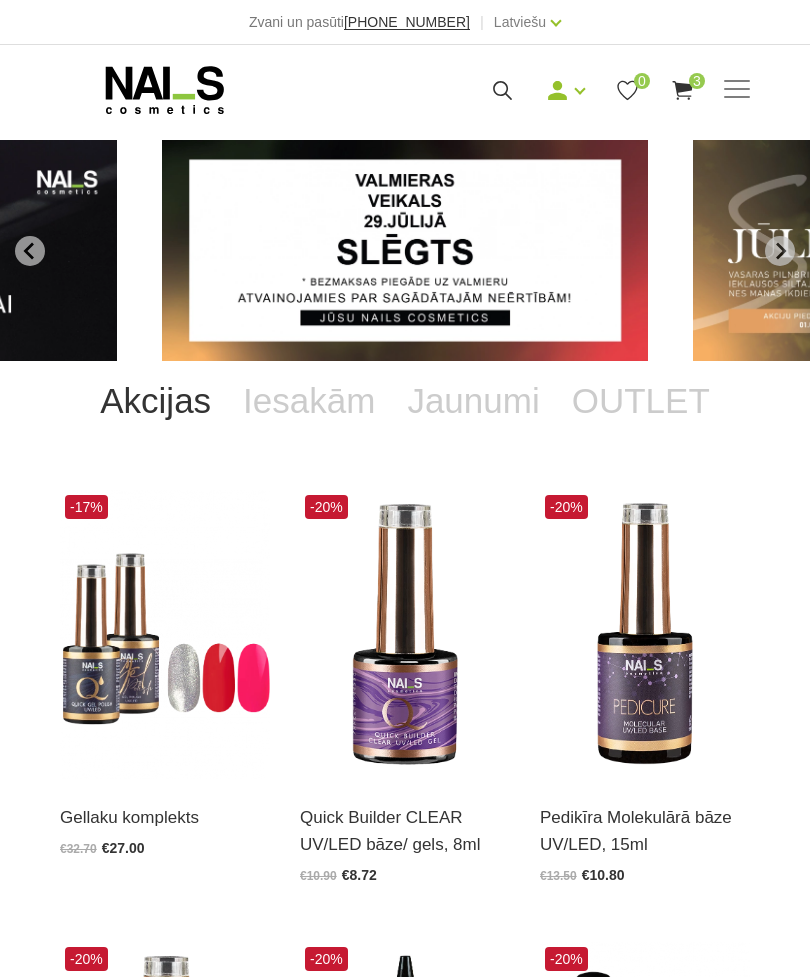 scroll, scrollTop: 0, scrollLeft: 0, axis: both 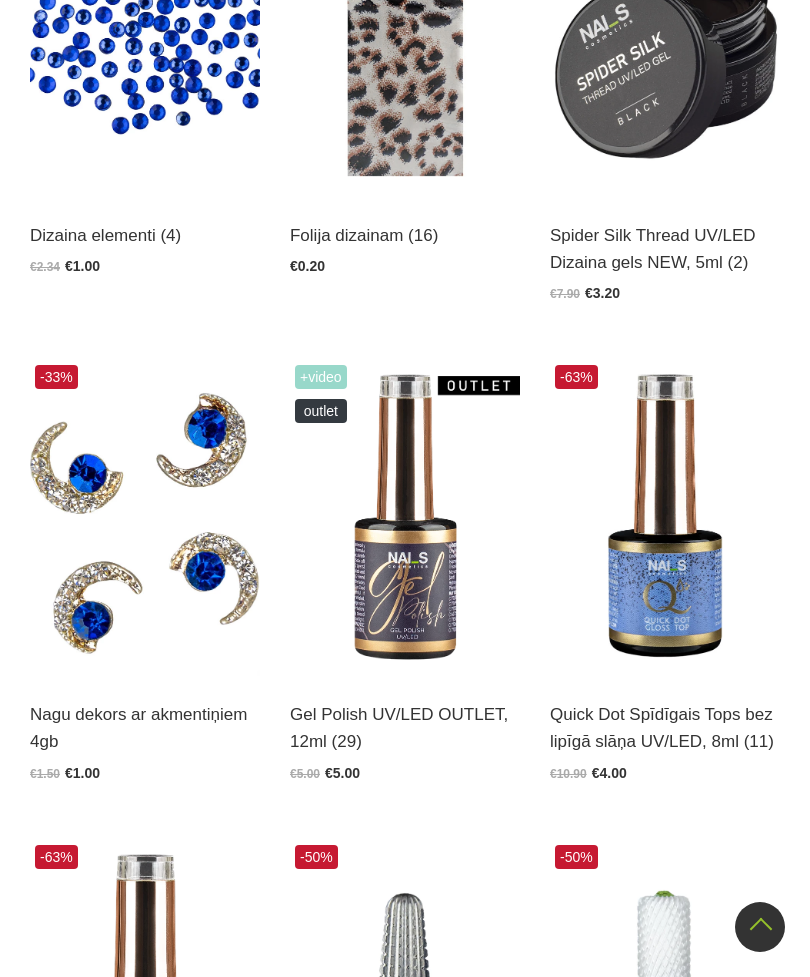 click at bounding box center [405, 518] 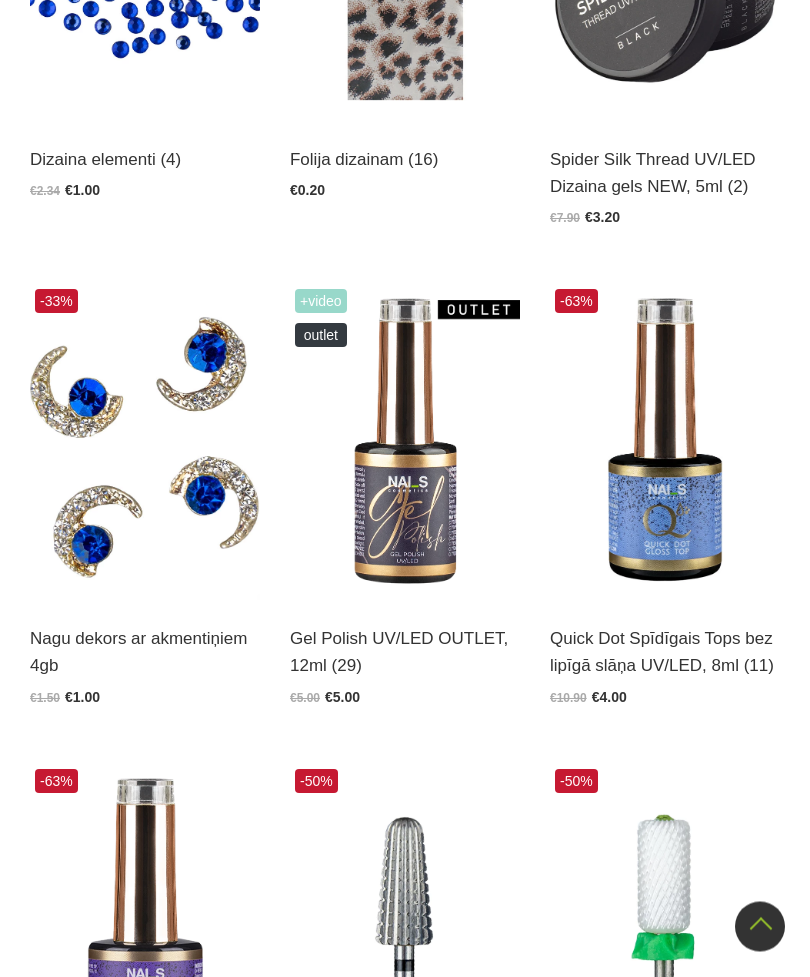 scroll, scrollTop: 1675, scrollLeft: 0, axis: vertical 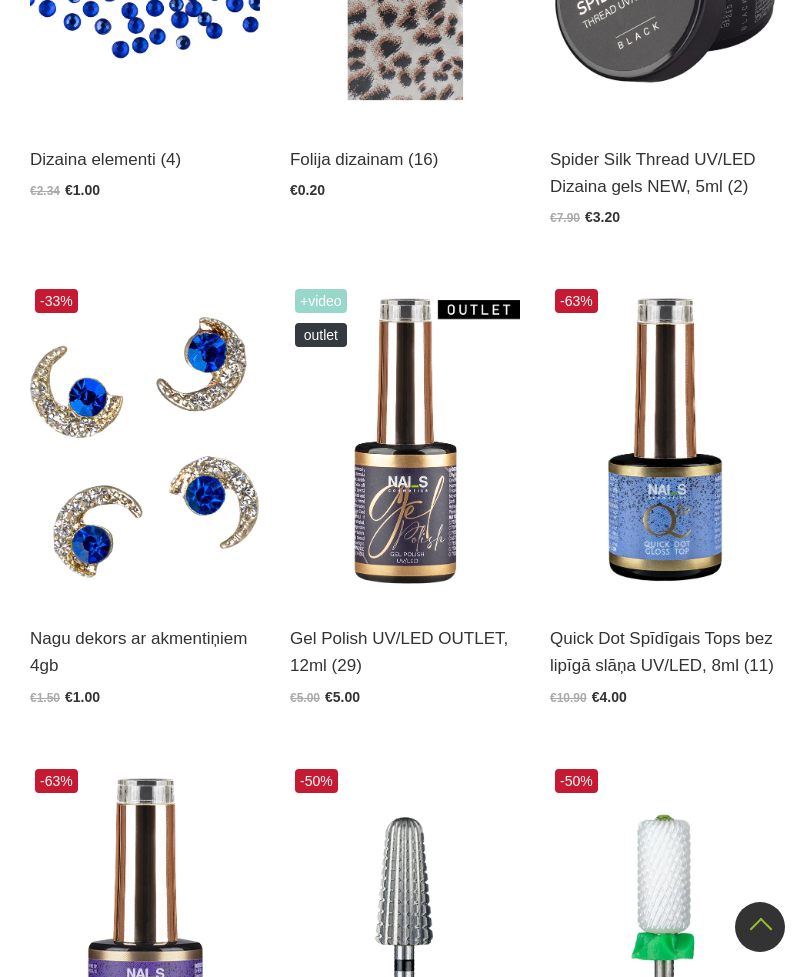 click on "Atvērt un izvēlēties" at bounding box center (624, 656) 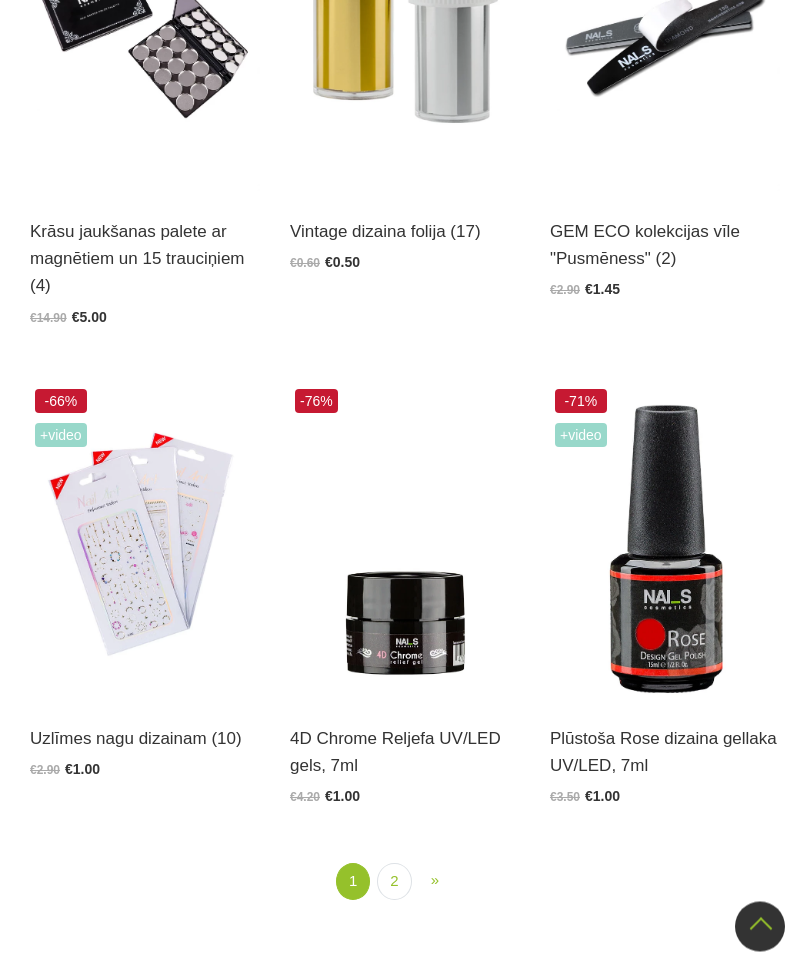 scroll, scrollTop: 3521, scrollLeft: 0, axis: vertical 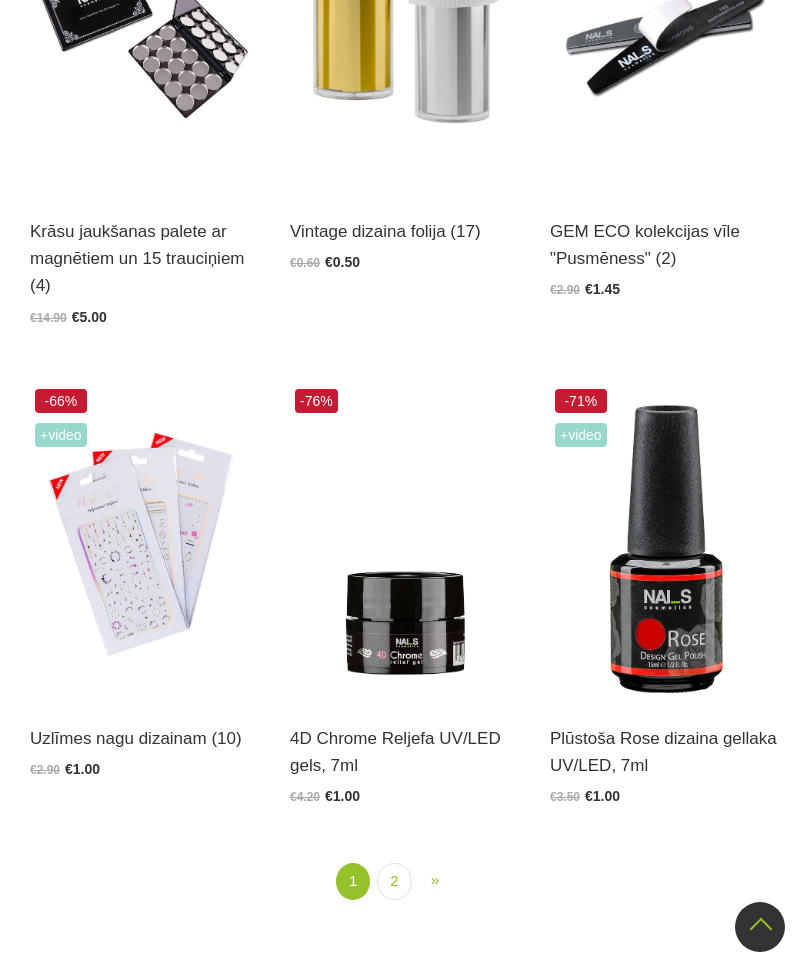 click on "Zvani un pasūti  +37120446646 | Latviešu Latviešu Russian English EUR EUR | Manikīrs
Gēllakas
Bāzes, topi un praimeri
Geli un akrigeli
Nagu dizains
Manikīra un pedikīra līdzekļi
Klasiskais manikīrs
Krēmi, losjoni un skrubji
Aksesuāri, piederumi
OUTLET
Elektroierīces
Frēzes, uzgaļi
Vaksācija Pedikīrs Komplekti Online apmācības
Online apmācības
Semināri klātienē
Apmācības
Apmācības
Online apmācības
Semināru grafiks
Iziet 3" 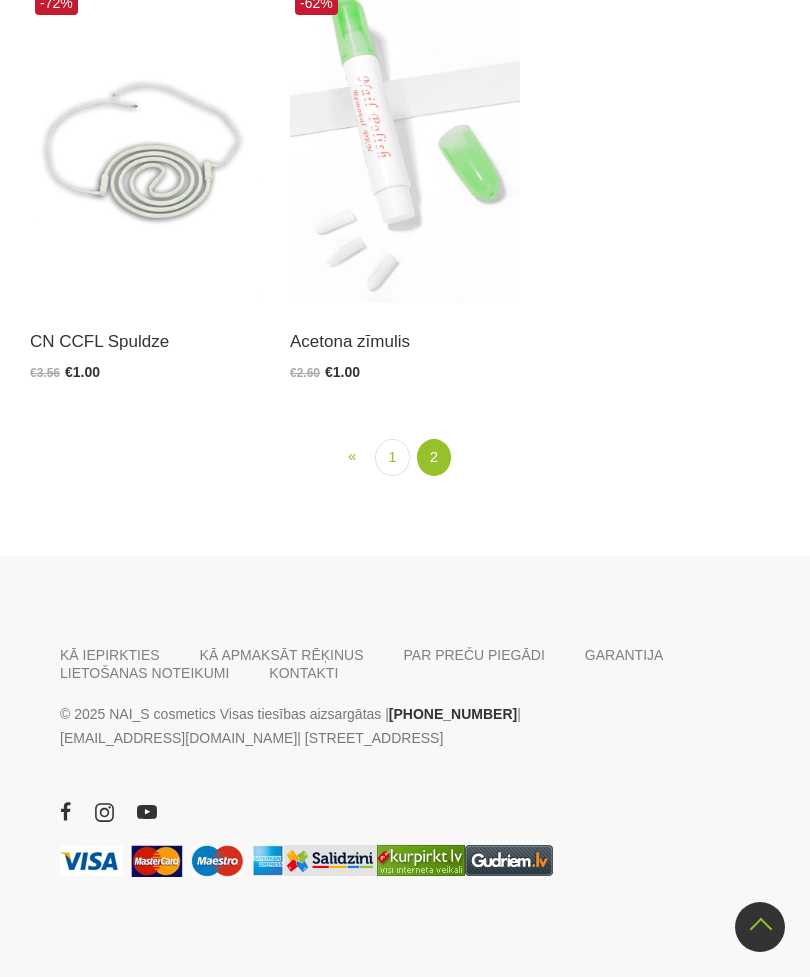 scroll, scrollTop: 2997, scrollLeft: 0, axis: vertical 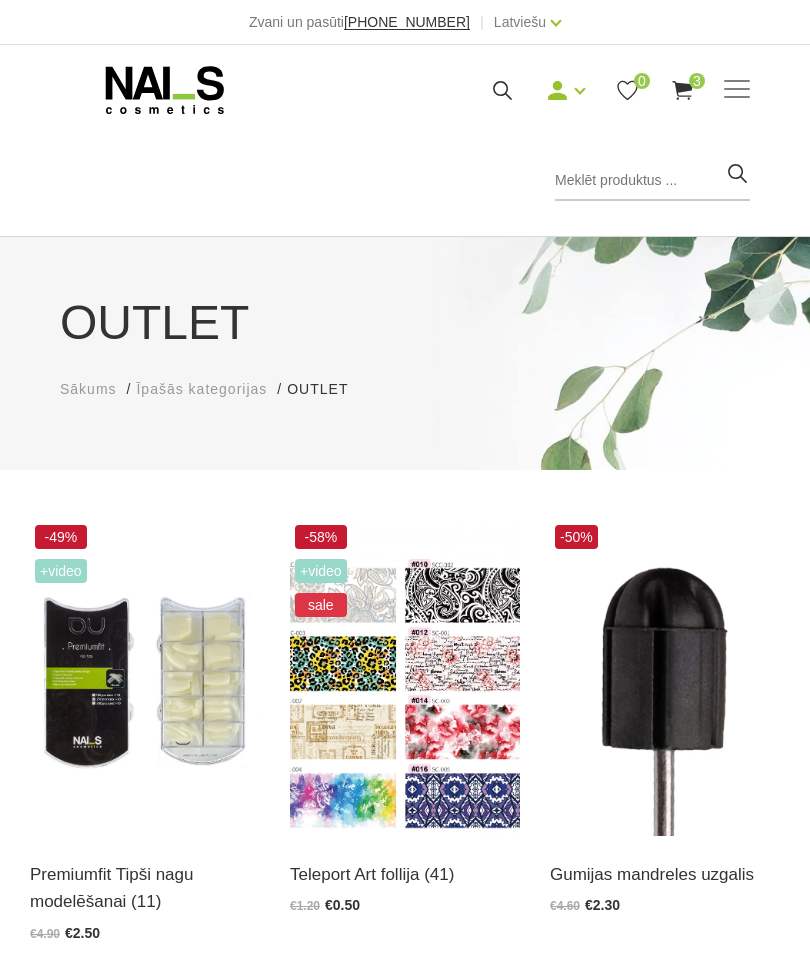 click on "Sākums" at bounding box center [88, 389] 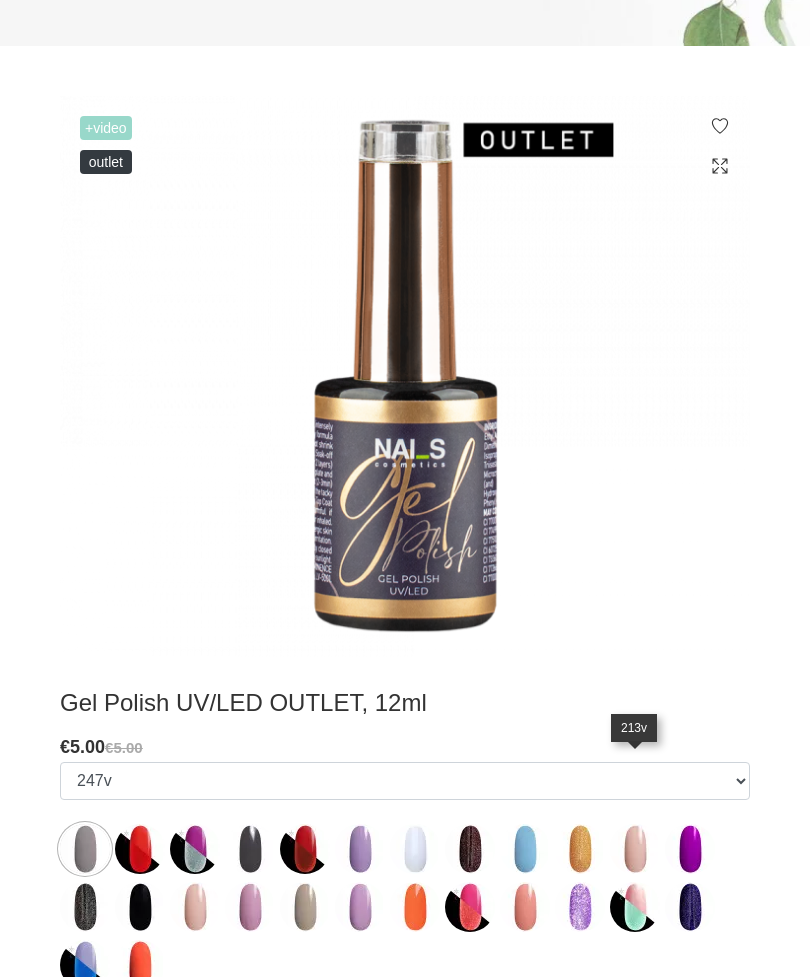 scroll, scrollTop: 399, scrollLeft: 0, axis: vertical 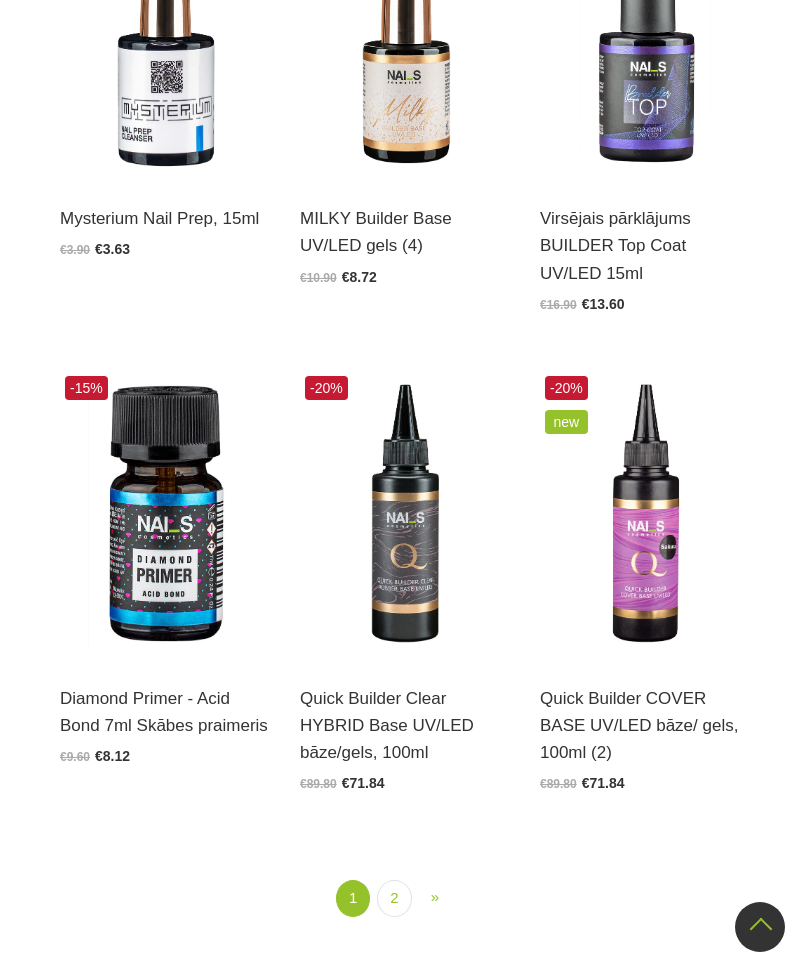 click on "2" at bounding box center (394, 898) 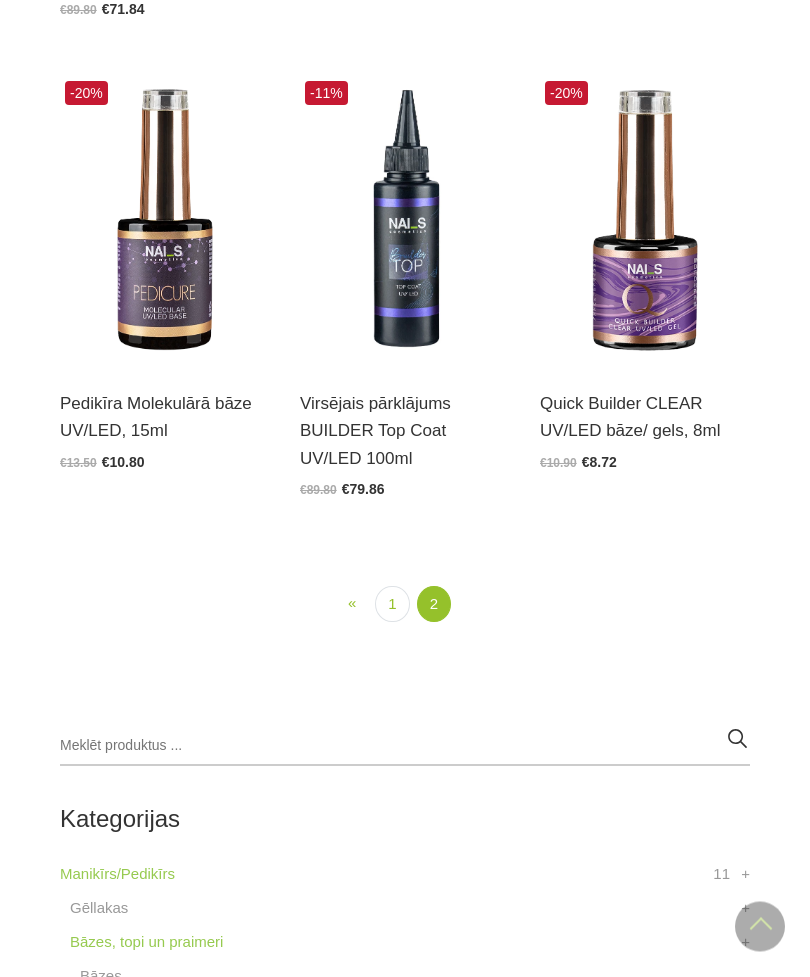 scroll, scrollTop: 1047, scrollLeft: 0, axis: vertical 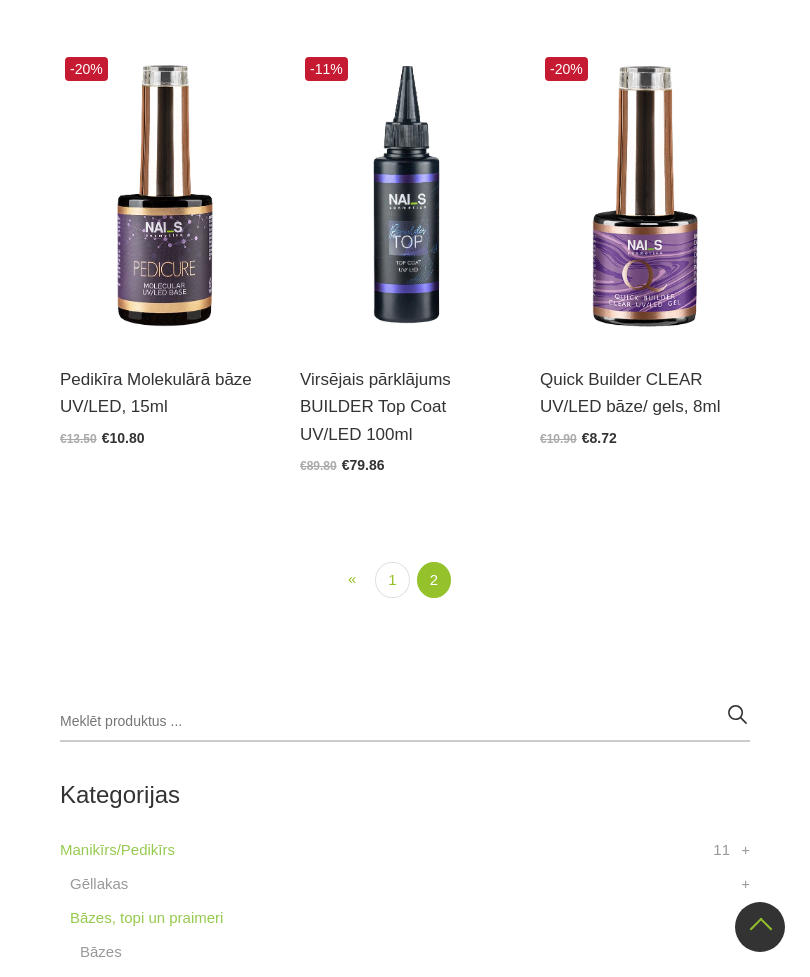 click on "1" at bounding box center [392, 580] 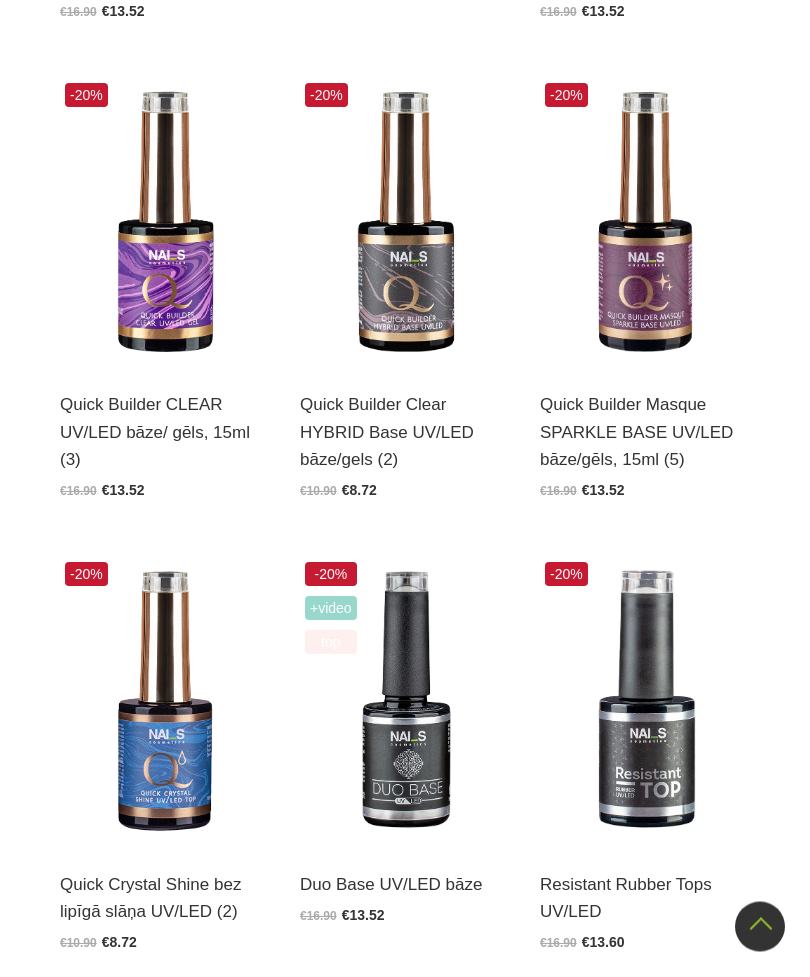 scroll, scrollTop: 1501, scrollLeft: 0, axis: vertical 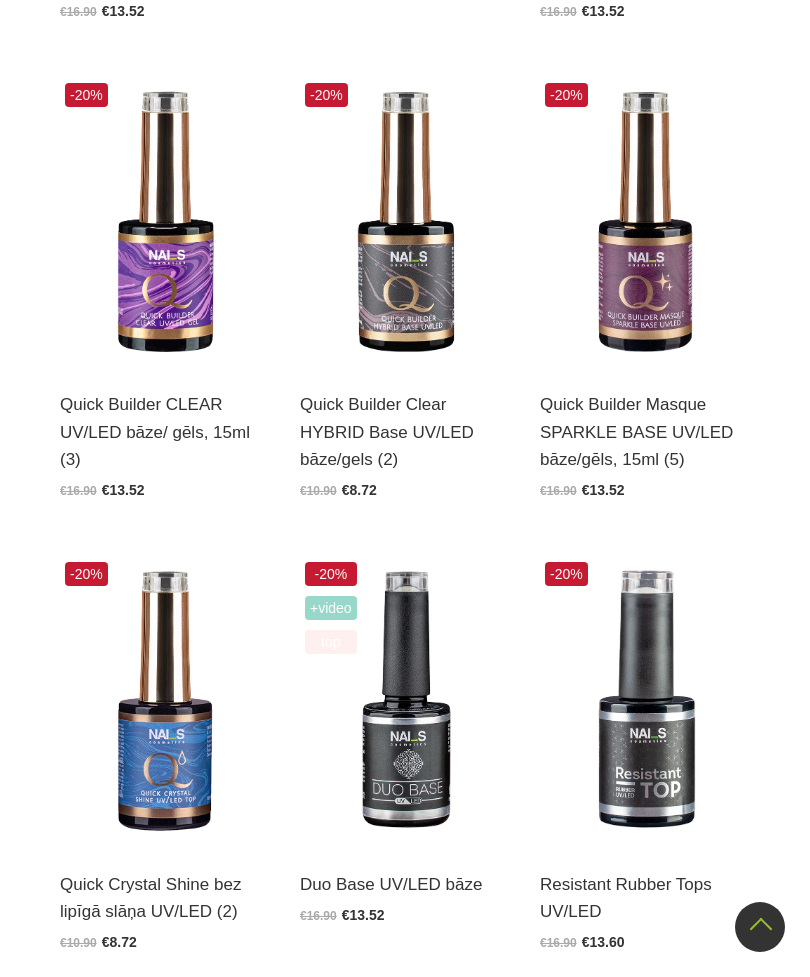 click on "Atvērt un izvēlēties" at bounding box center [134, 902] 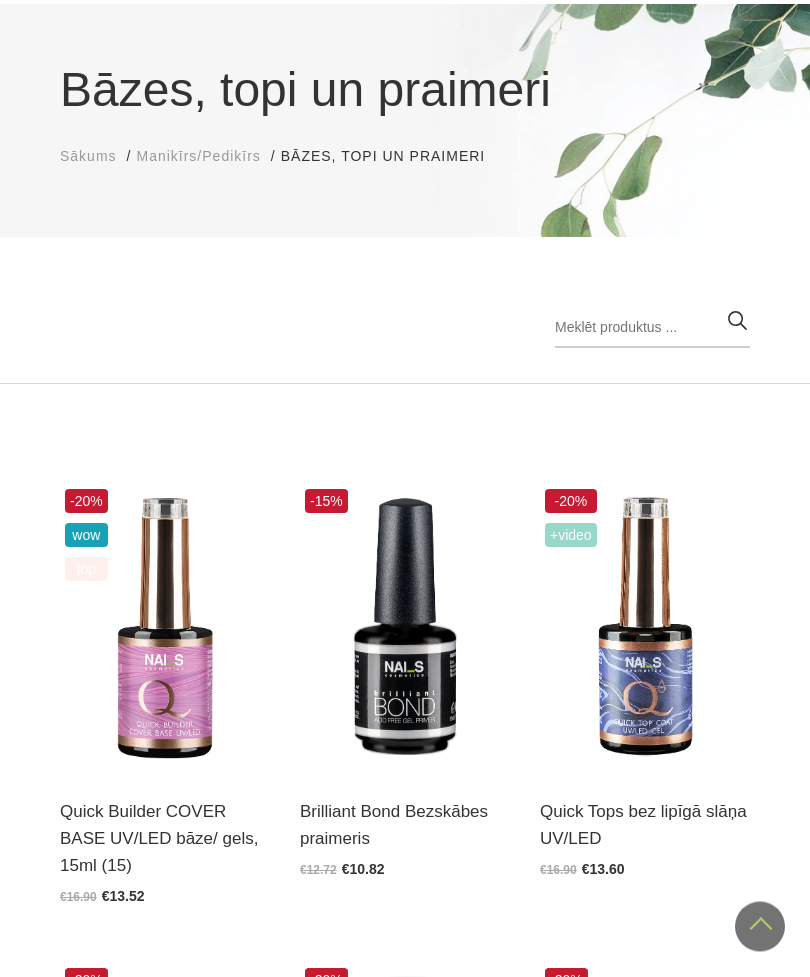 scroll, scrollTop: 0, scrollLeft: 0, axis: both 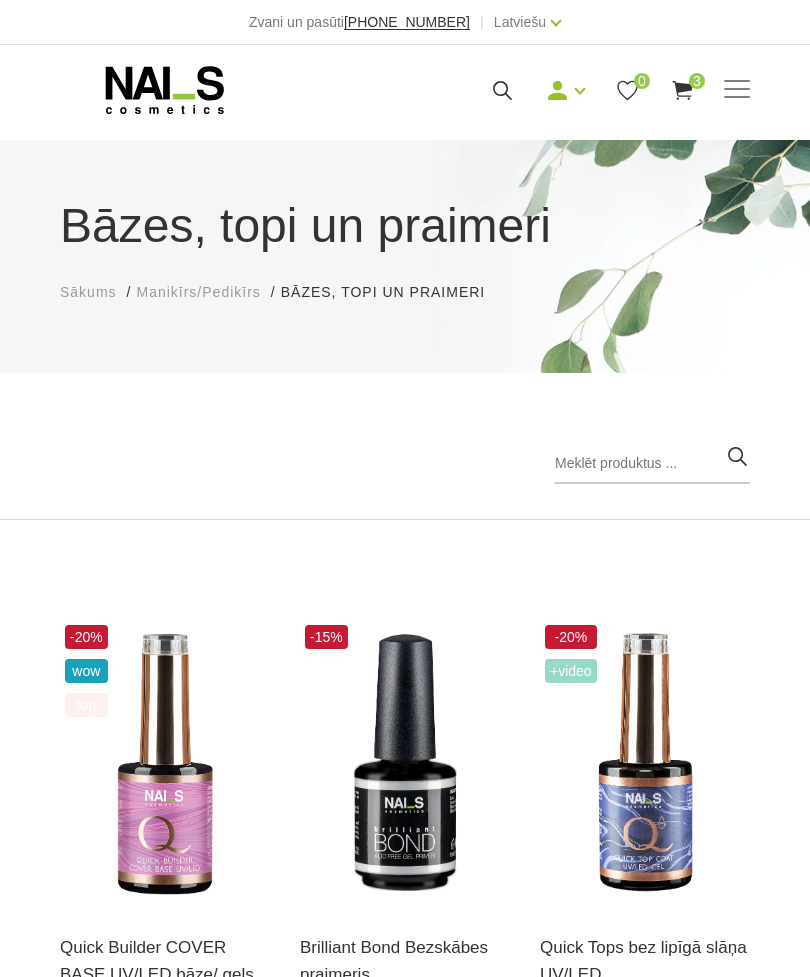 click at bounding box center (652, 464) 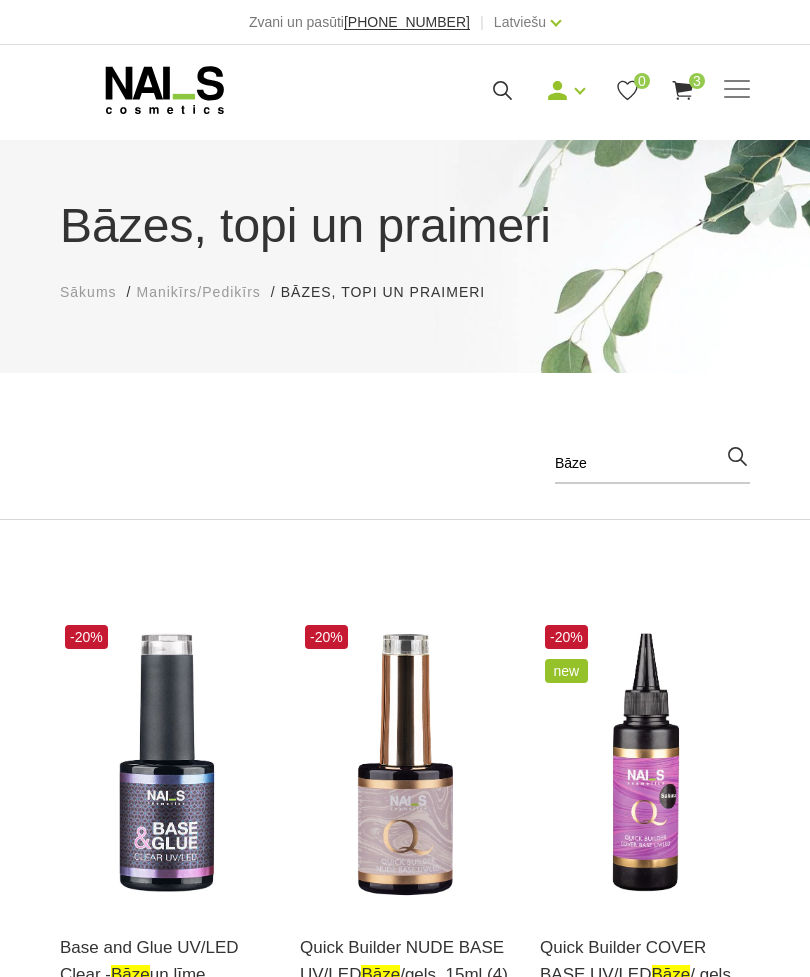 click 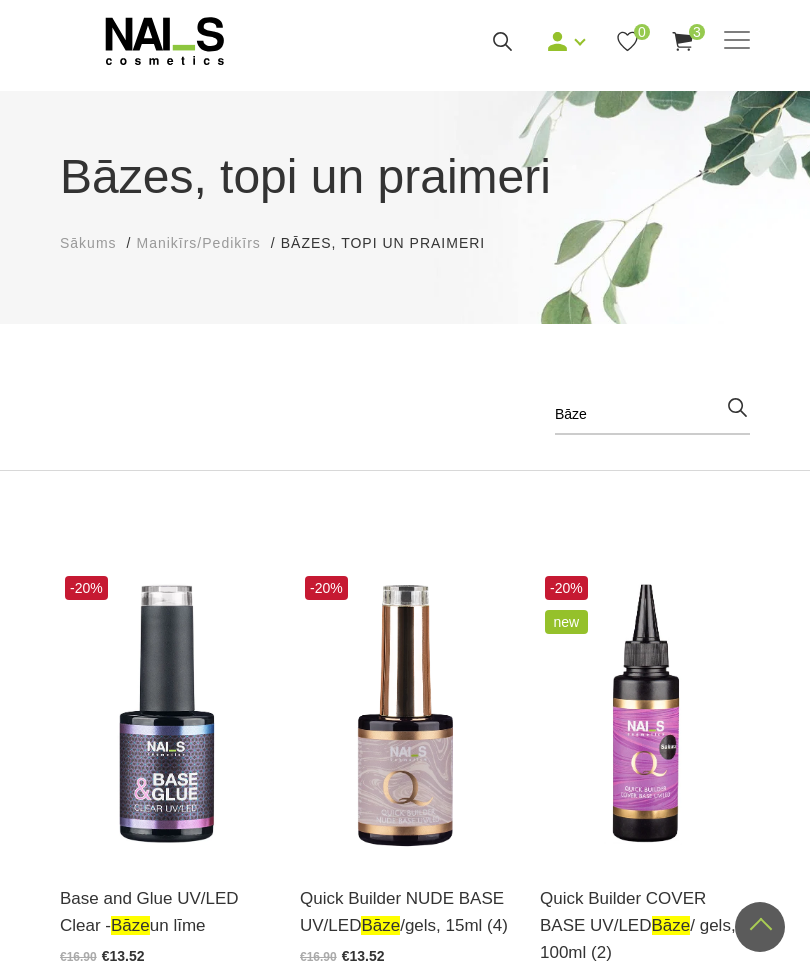 scroll, scrollTop: 0, scrollLeft: 0, axis: both 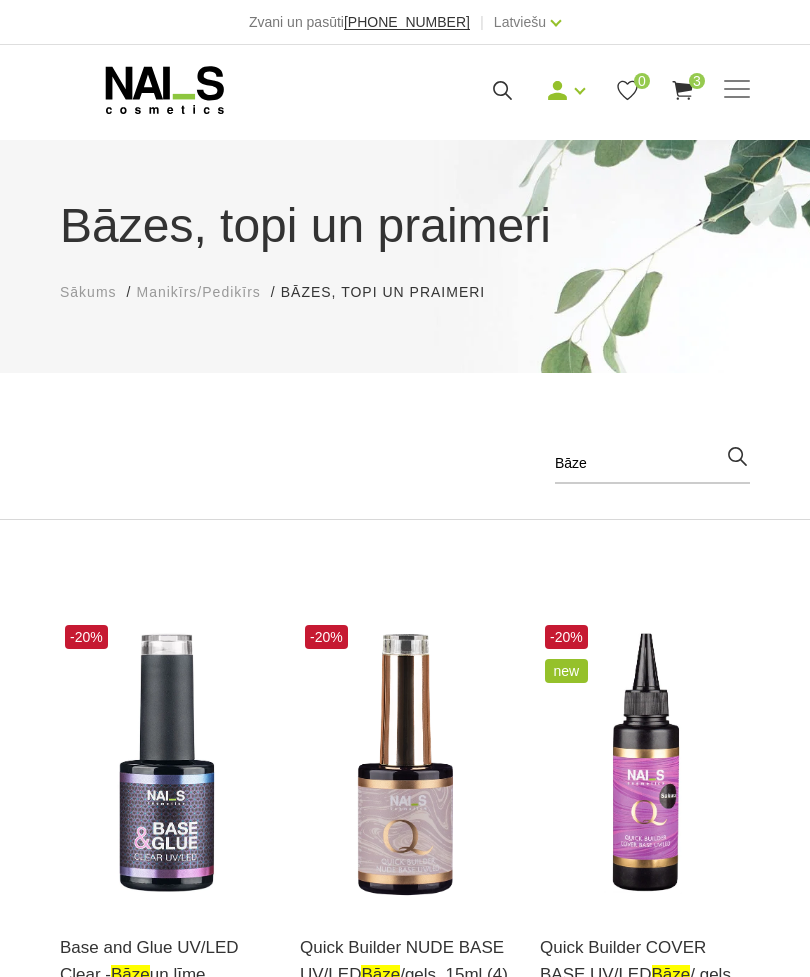 click on "Bāze" at bounding box center (652, 464) 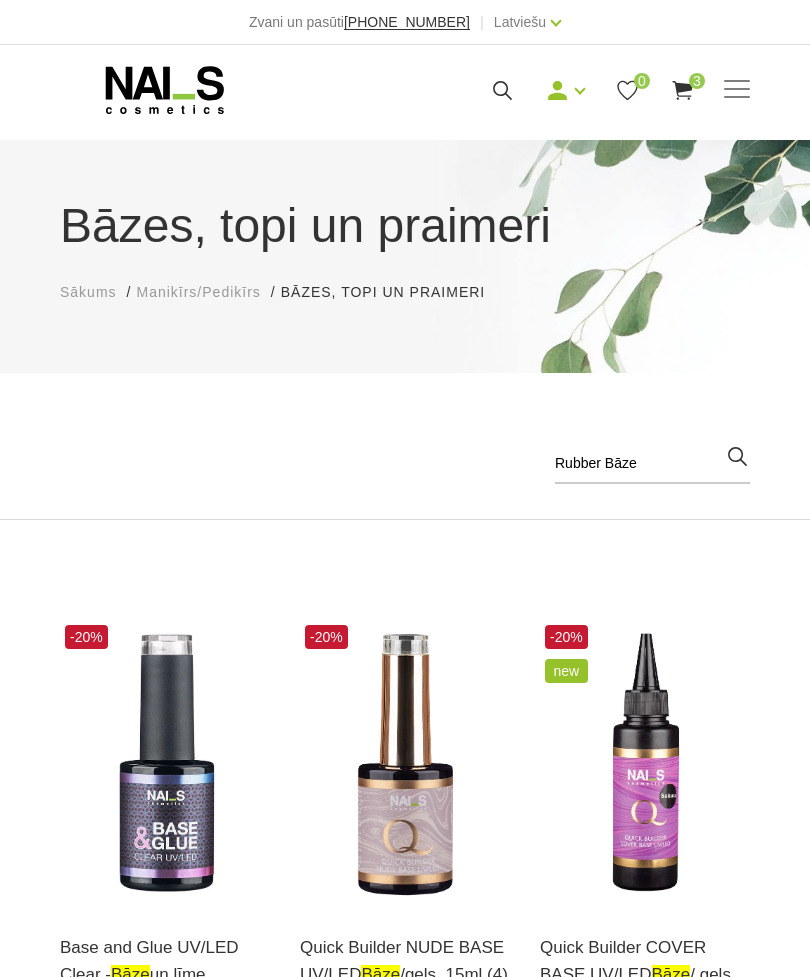 type on "Rubber Bāze" 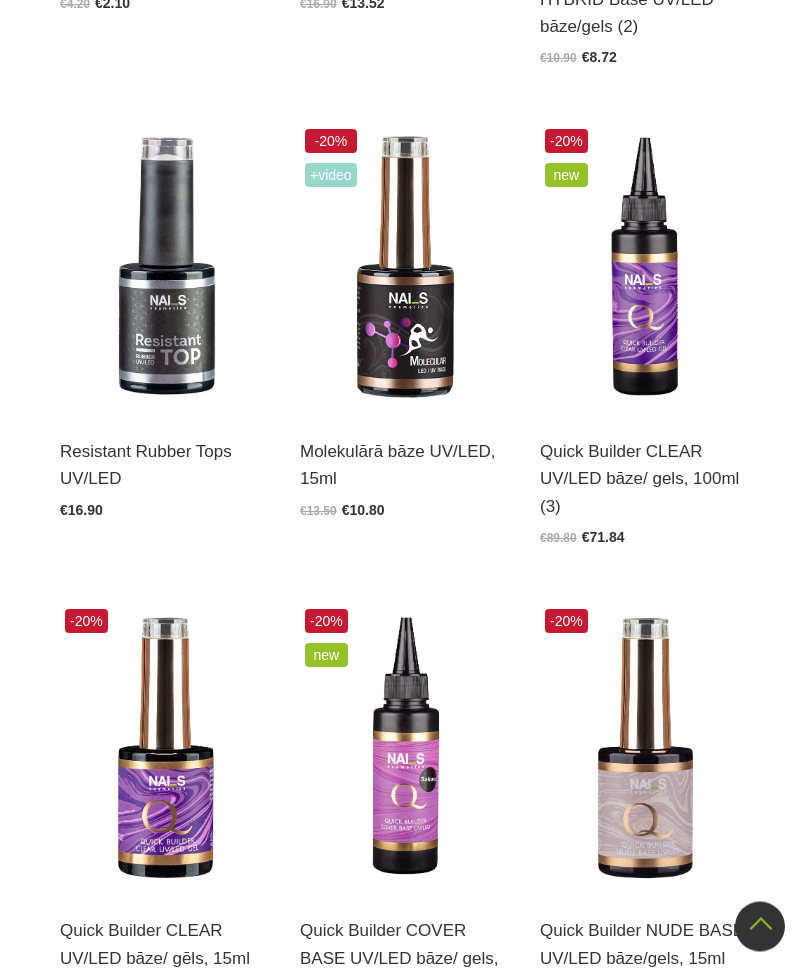 scroll, scrollTop: 979, scrollLeft: 0, axis: vertical 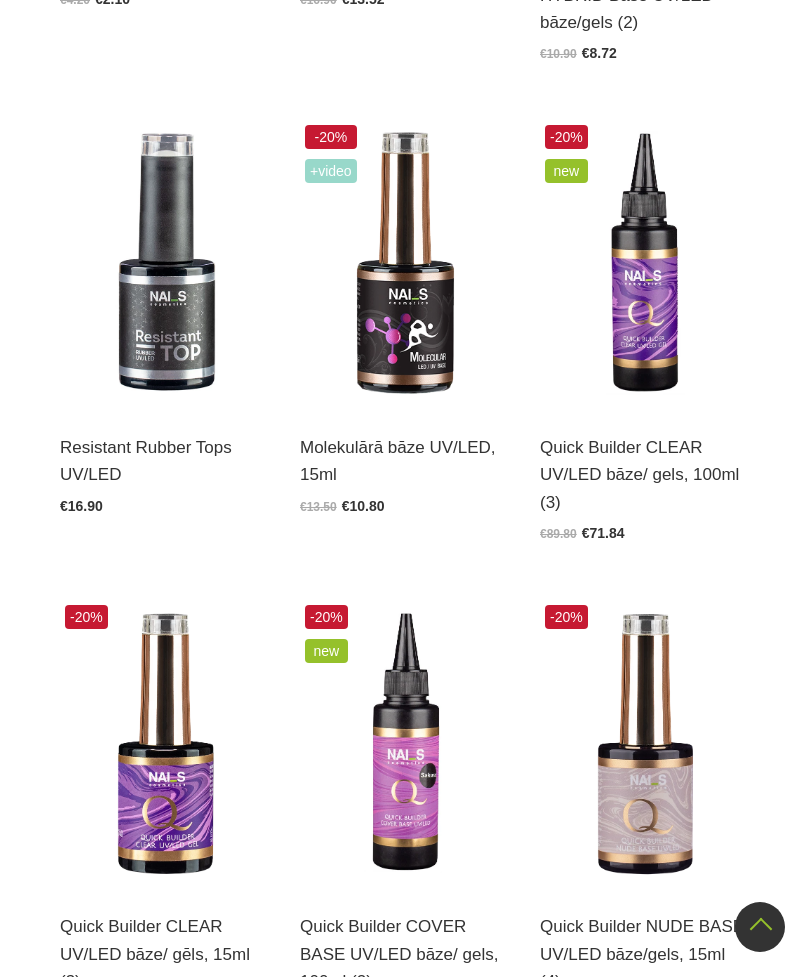 click at bounding box center [405, 264] 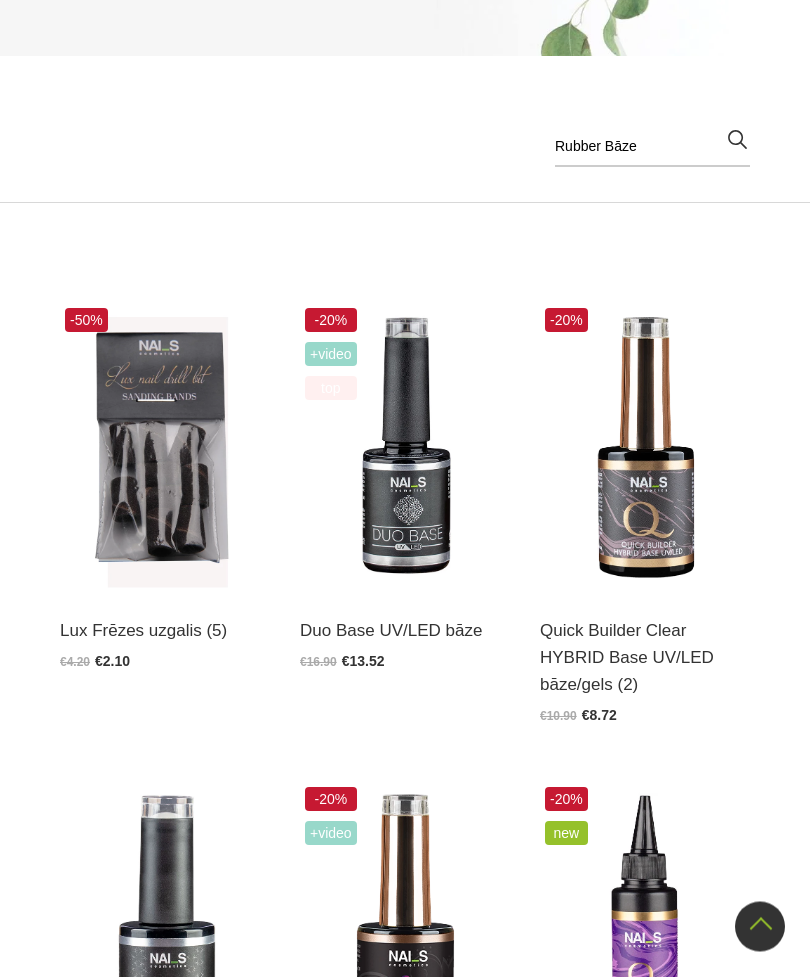scroll, scrollTop: 0, scrollLeft: 0, axis: both 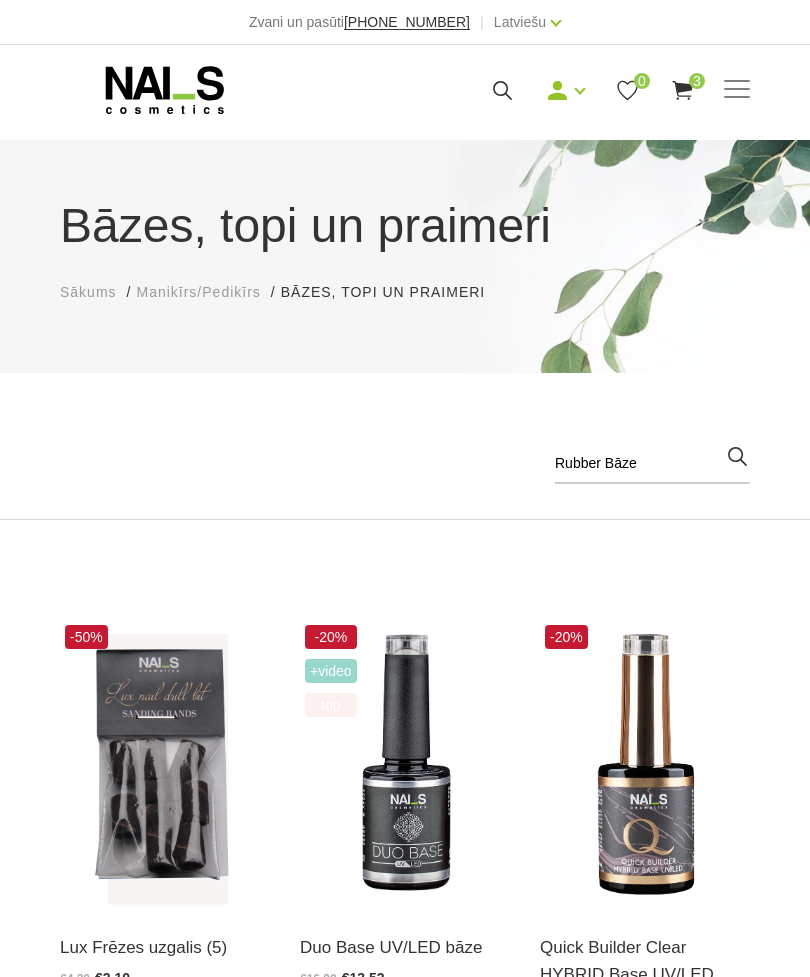click at bounding box center (737, 90) 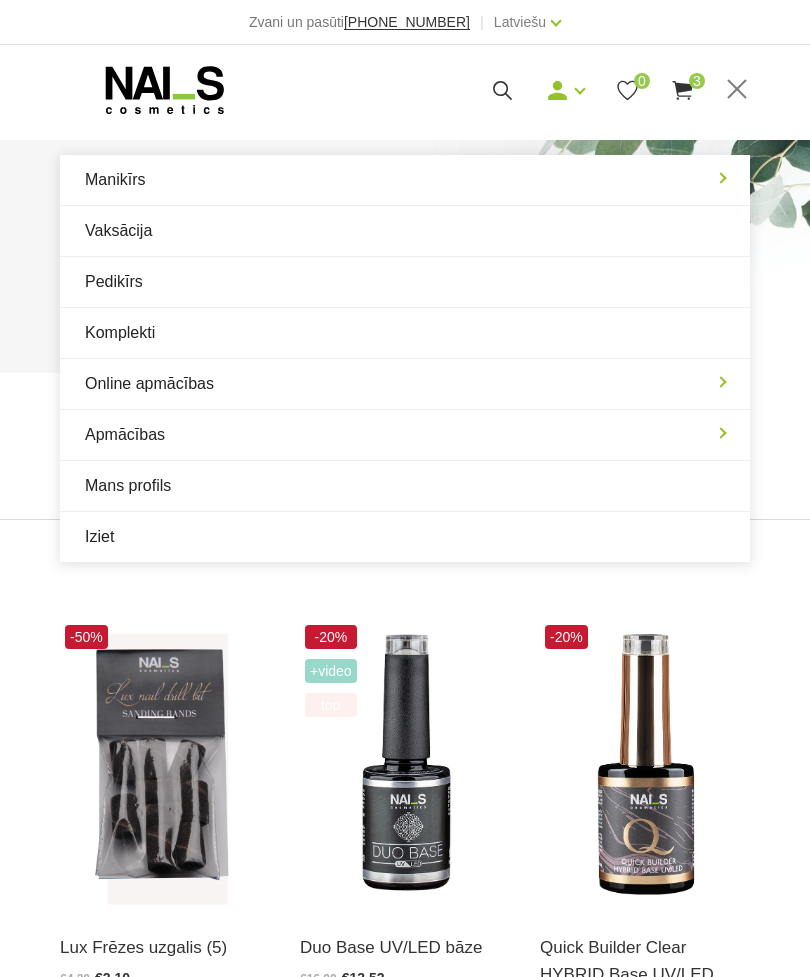 click on "Manikīrs" at bounding box center [405, 180] 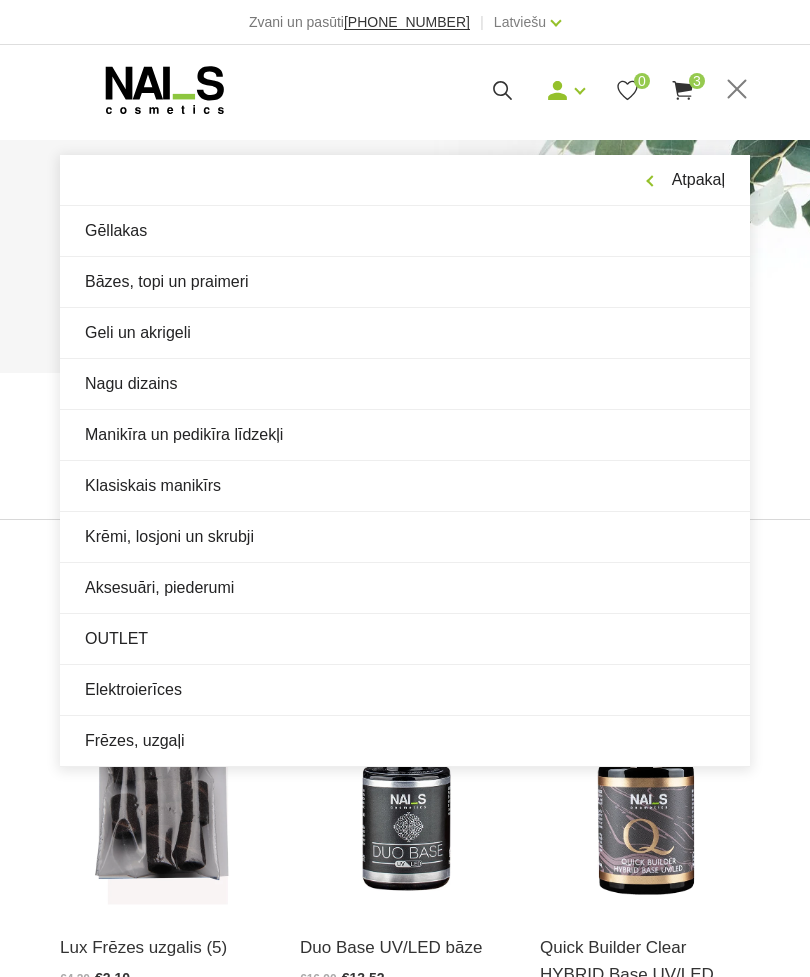 click on "Geli un akrigeli" at bounding box center (405, 333) 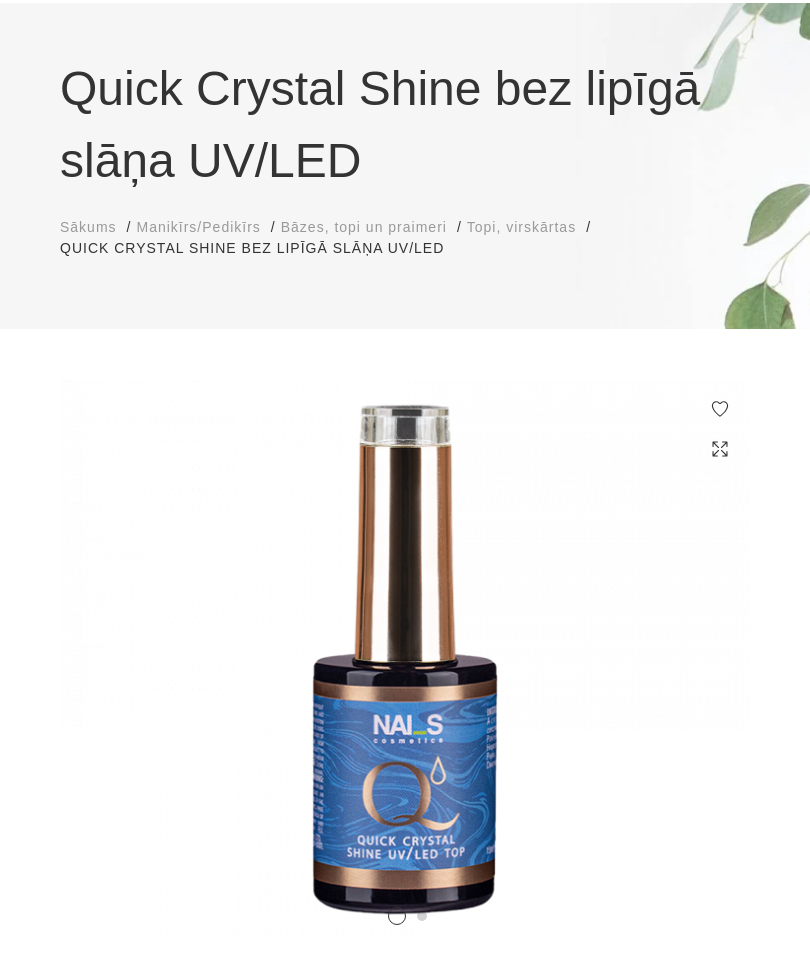 scroll, scrollTop: 449, scrollLeft: 0, axis: vertical 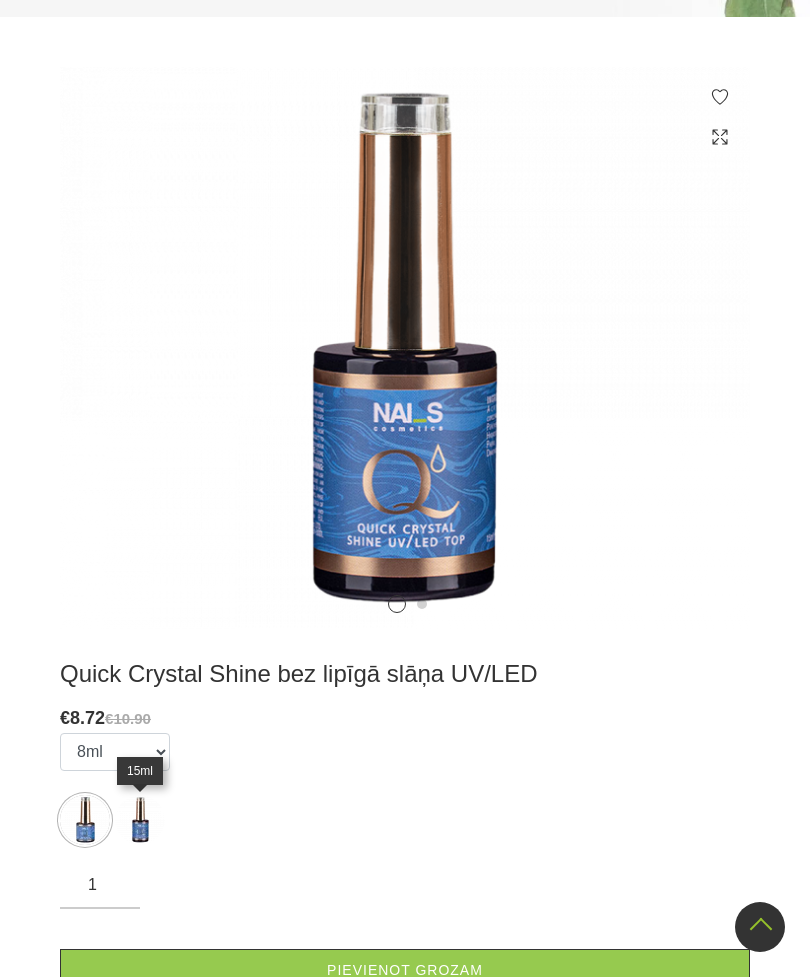 click at bounding box center (140, 820) 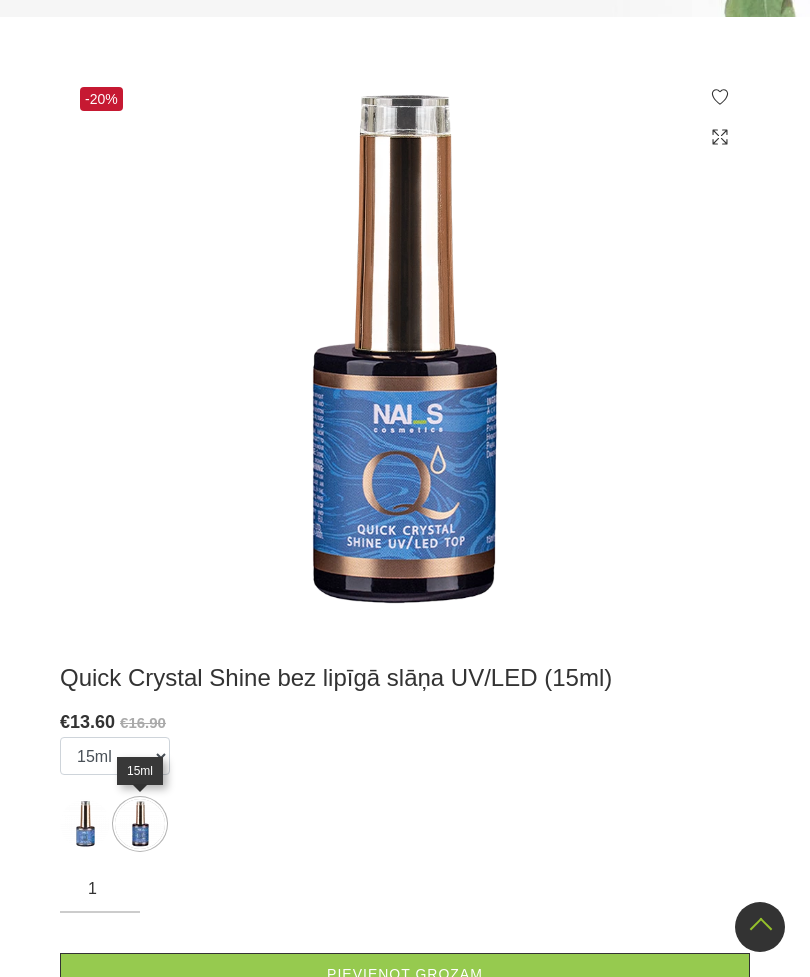 click on "Quick Crystal Shine bez lipīgā slāņa UV/LED (15ml)
€ 13.60
€16.90
Izvēlēties:  8ml 15ml Daudzums:  1
Pievienot grozam
KODS:
SKU-522-5434
Kategorijas:
Topi, virskārtas" at bounding box center [405, 893] 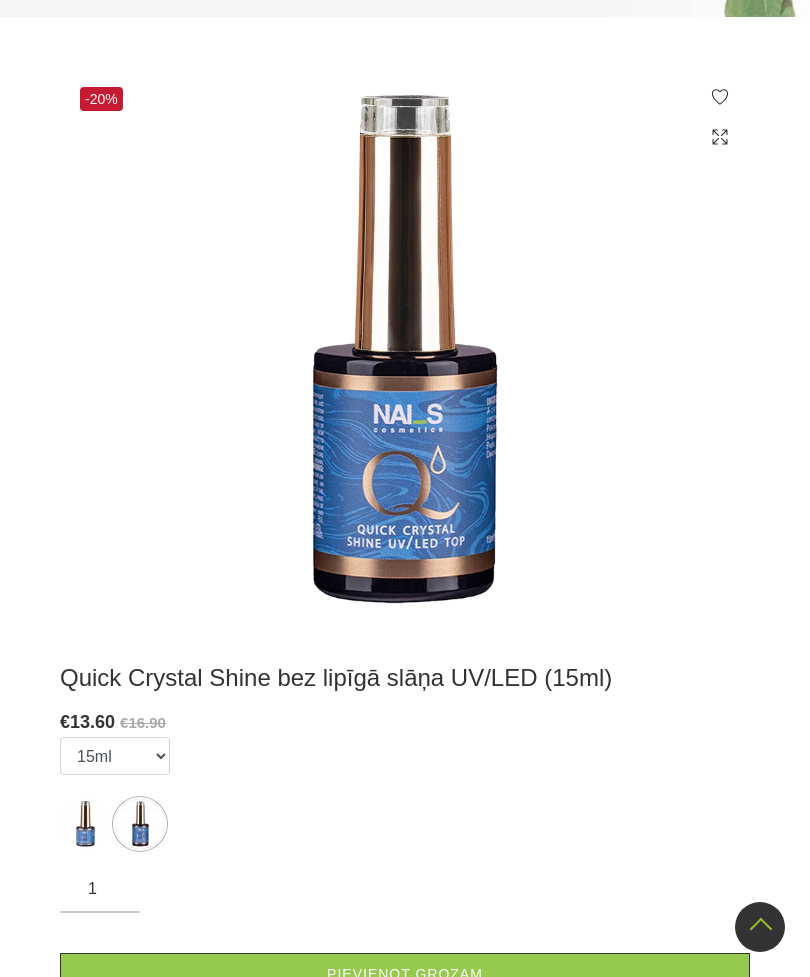 click on "Pievienot grozam" at bounding box center [405, 974] 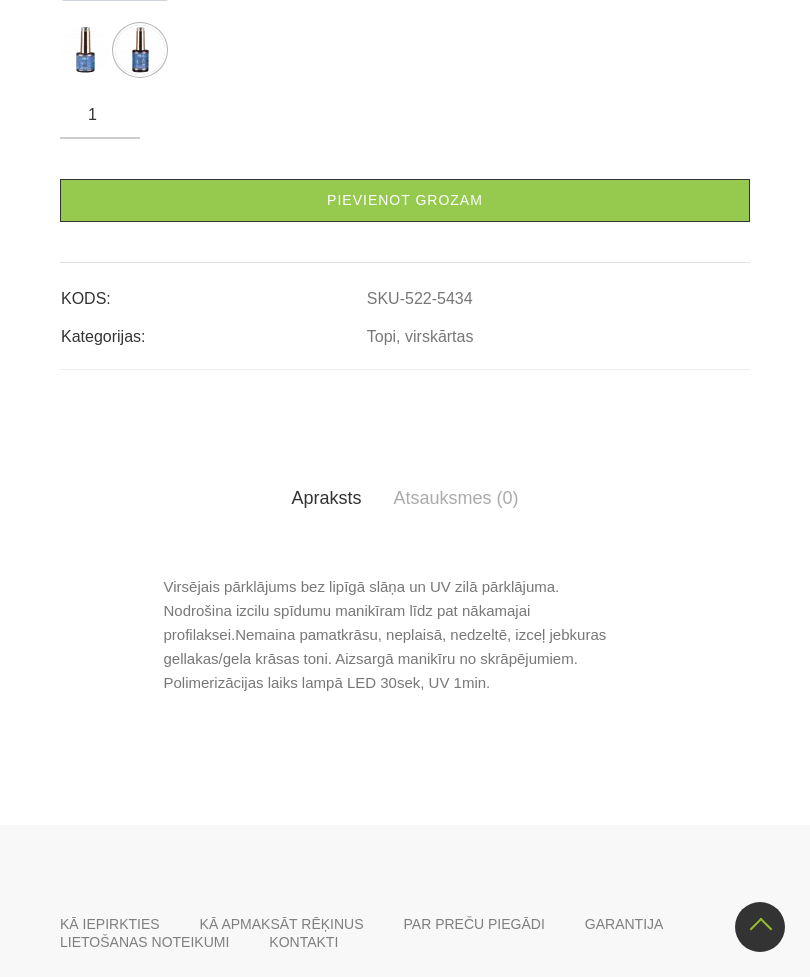 scroll, scrollTop: 1222, scrollLeft: 0, axis: vertical 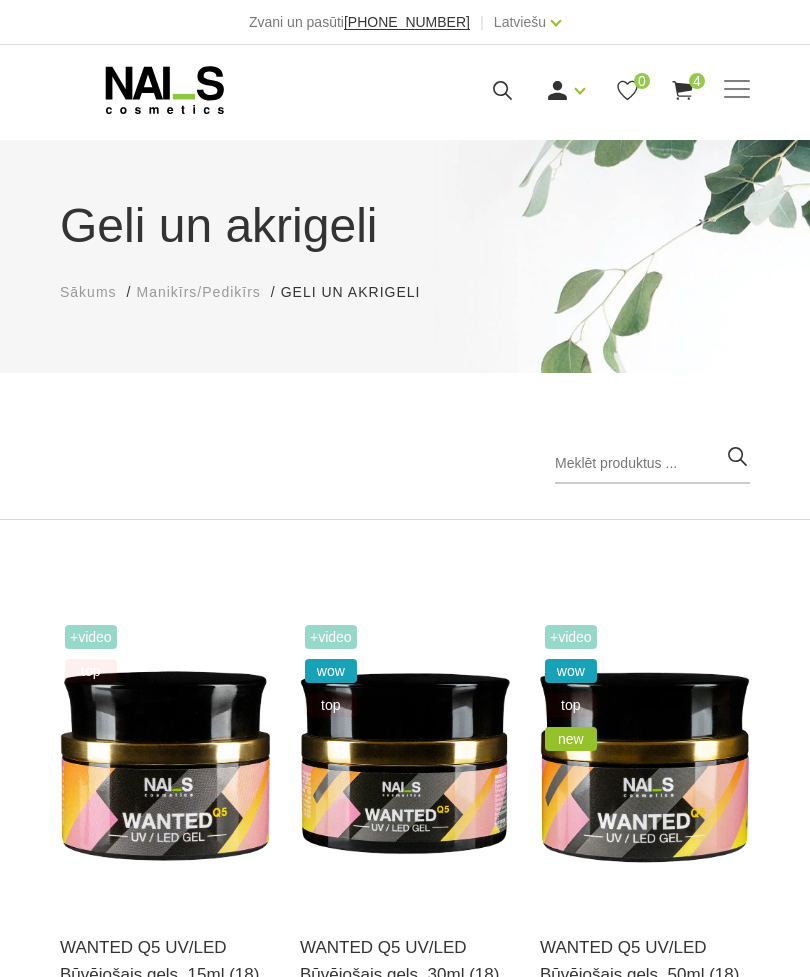 click at bounding box center (737, 90) 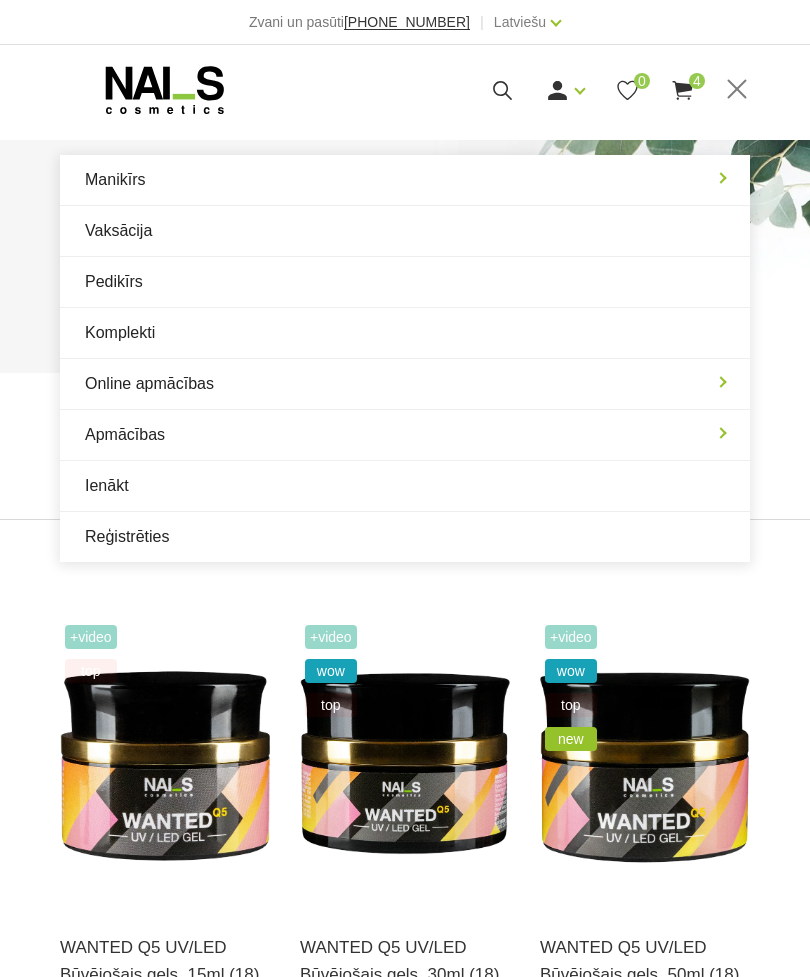 click on "Manikīrs" at bounding box center (405, 180) 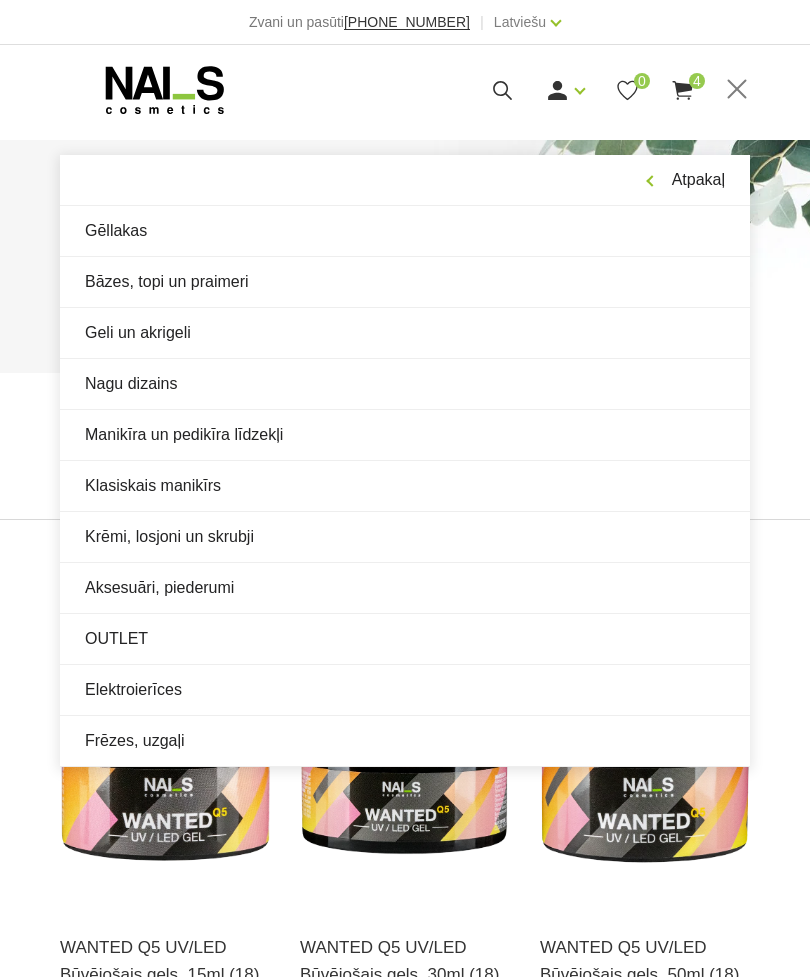 click on "OUTLET" at bounding box center [405, 639] 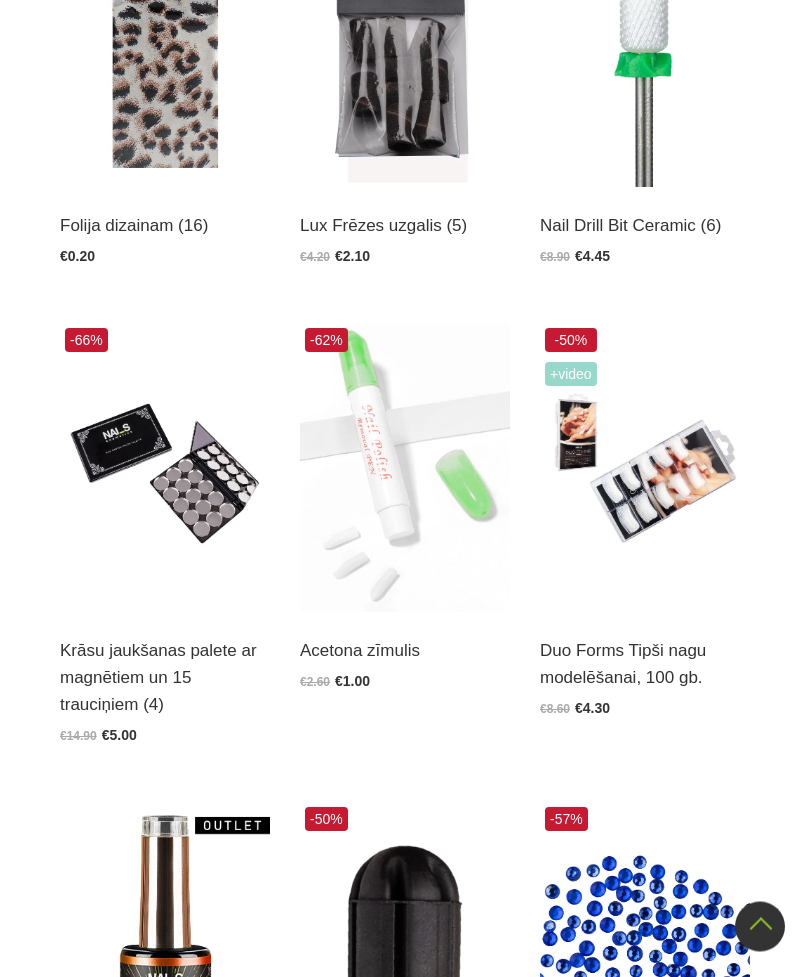 scroll, scrollTop: 2585, scrollLeft: 0, axis: vertical 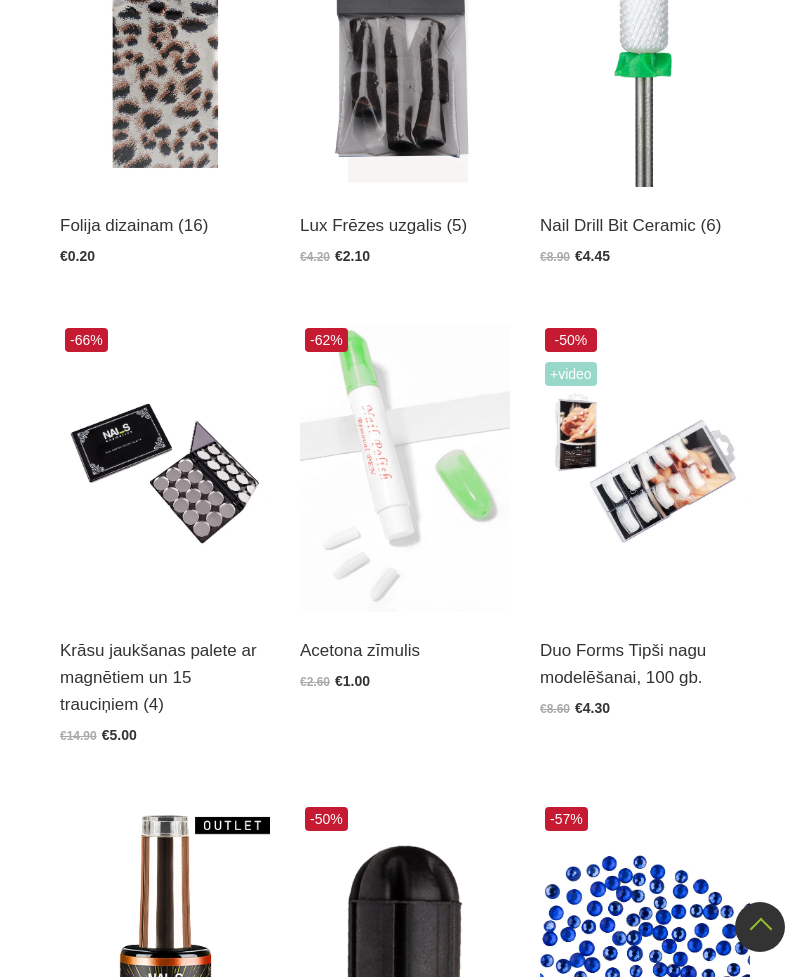 click at bounding box center [645, 467] 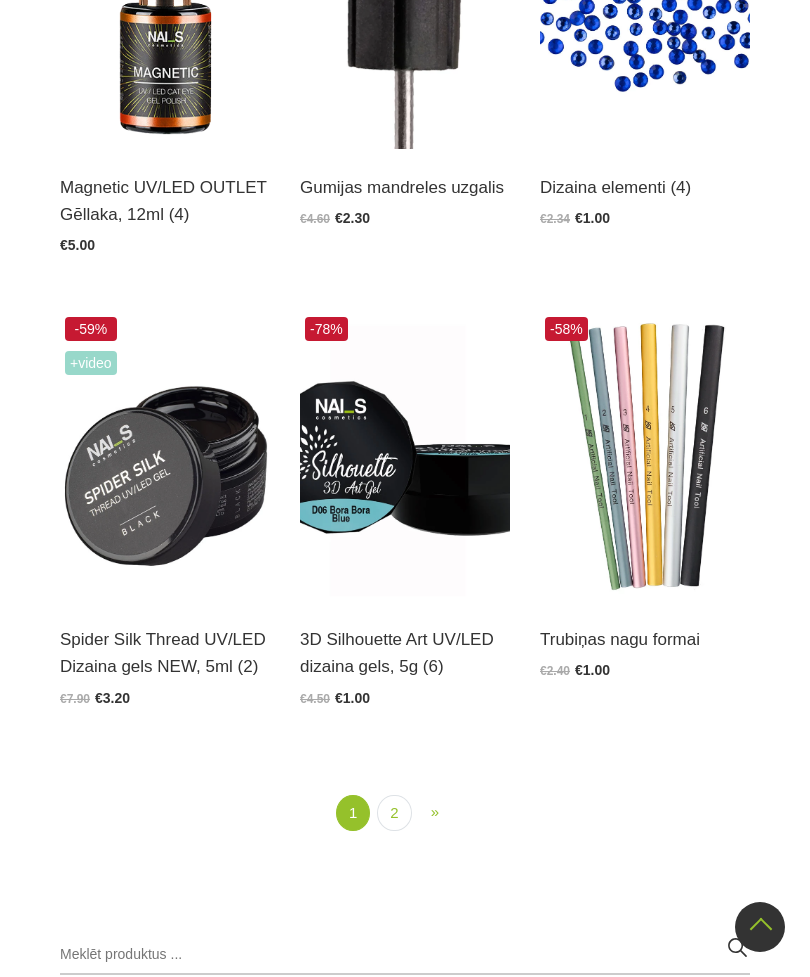 click on "2" at bounding box center (394, 813) 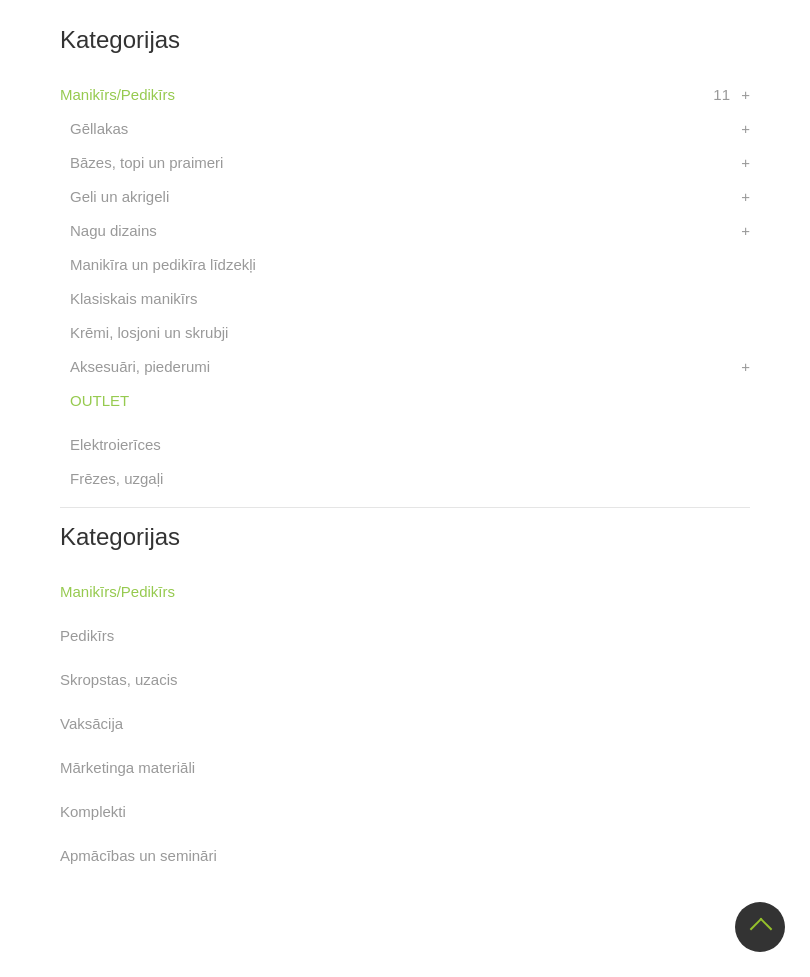 scroll, scrollTop: 1953, scrollLeft: 0, axis: vertical 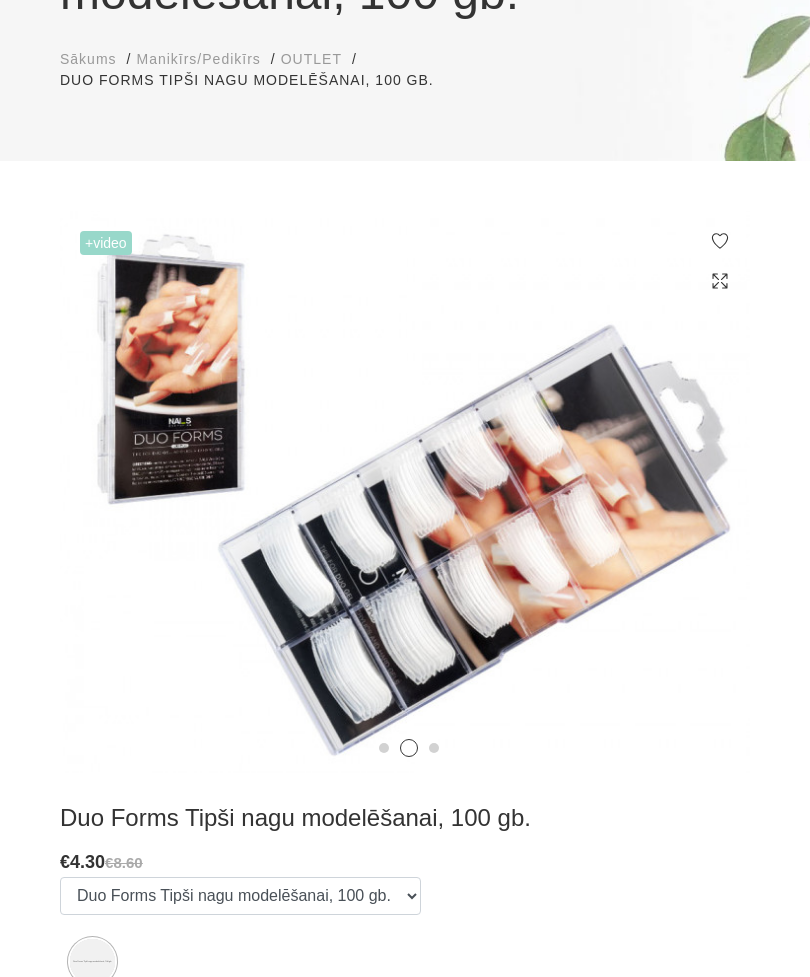 click at bounding box center (715, 511) 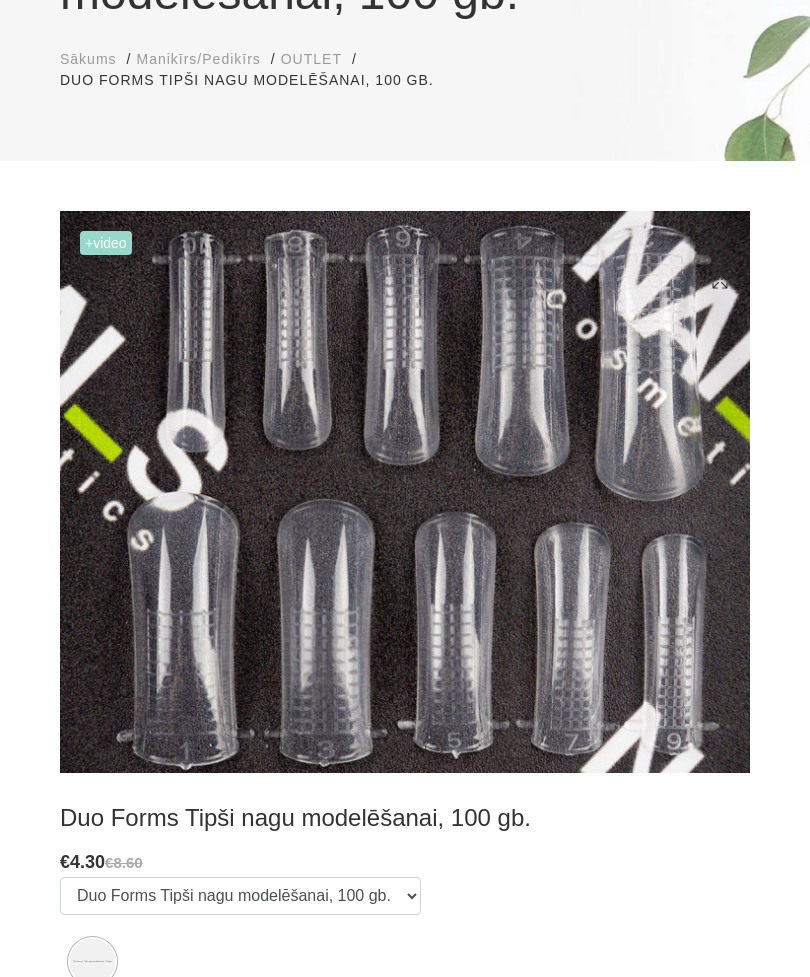 click at bounding box center [405, 492] 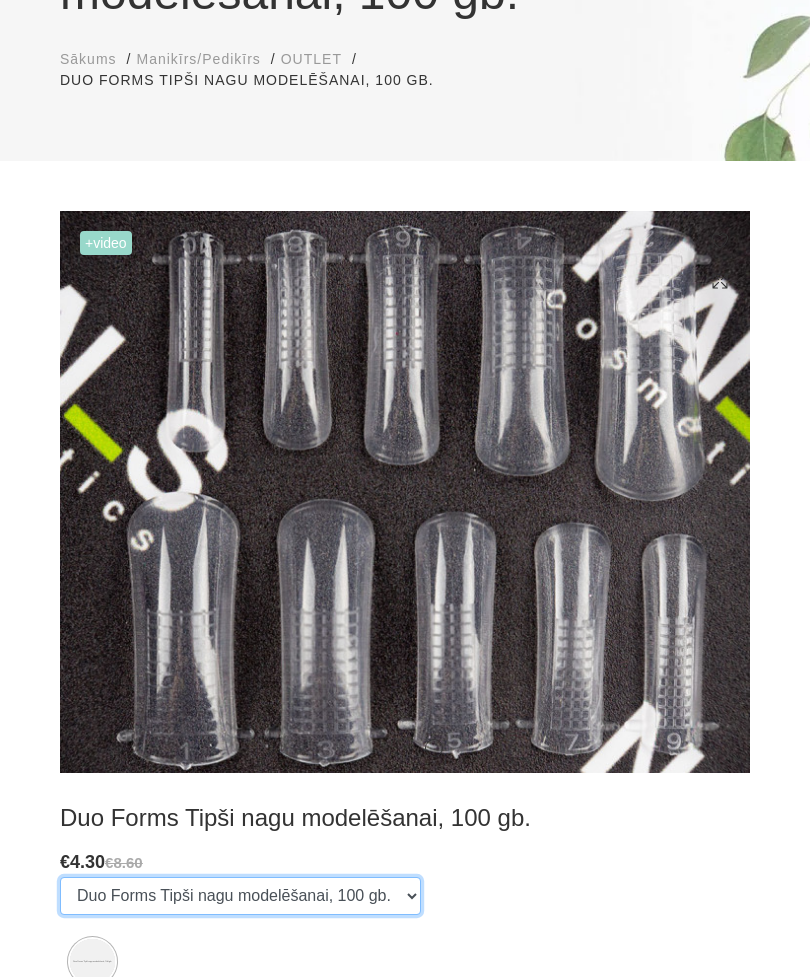 click on "Duo Forms Tipši nagu modelēšanai, 100 gb." at bounding box center (240, 896) 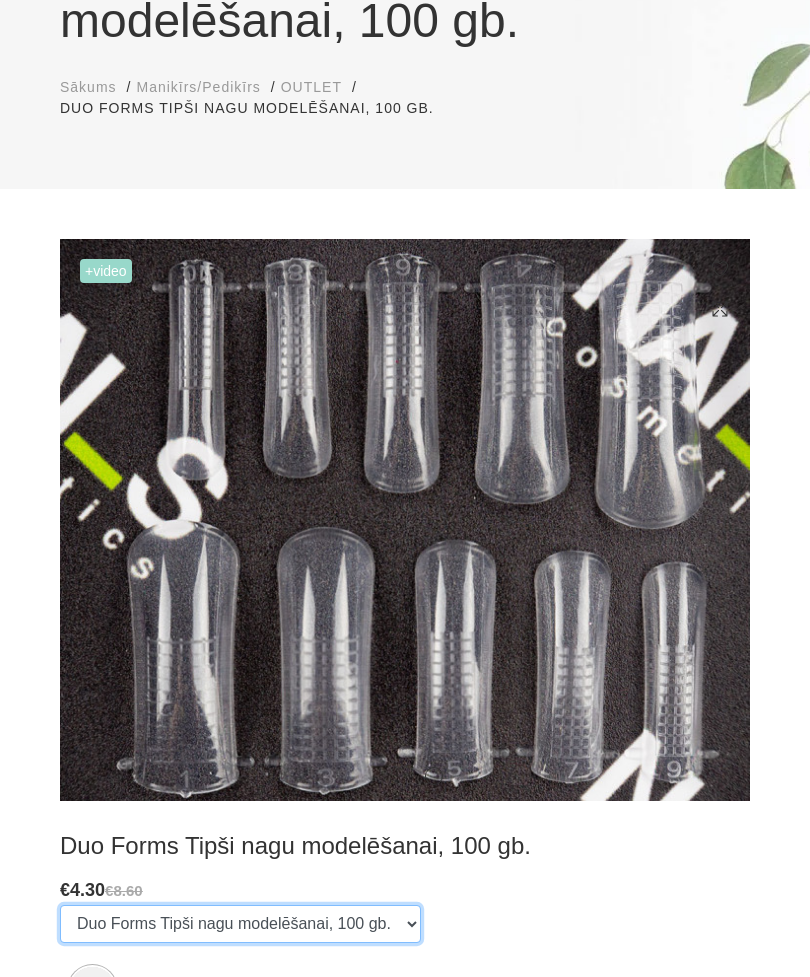 scroll, scrollTop: 279, scrollLeft: 0, axis: vertical 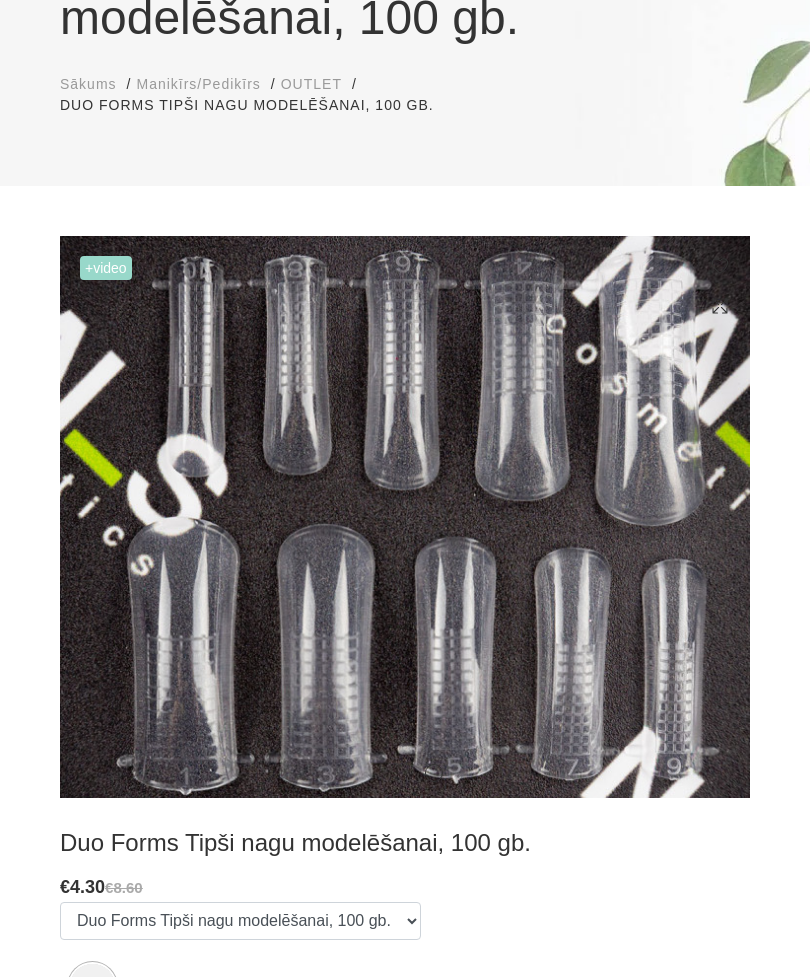 click at bounding box center [715, 537] 